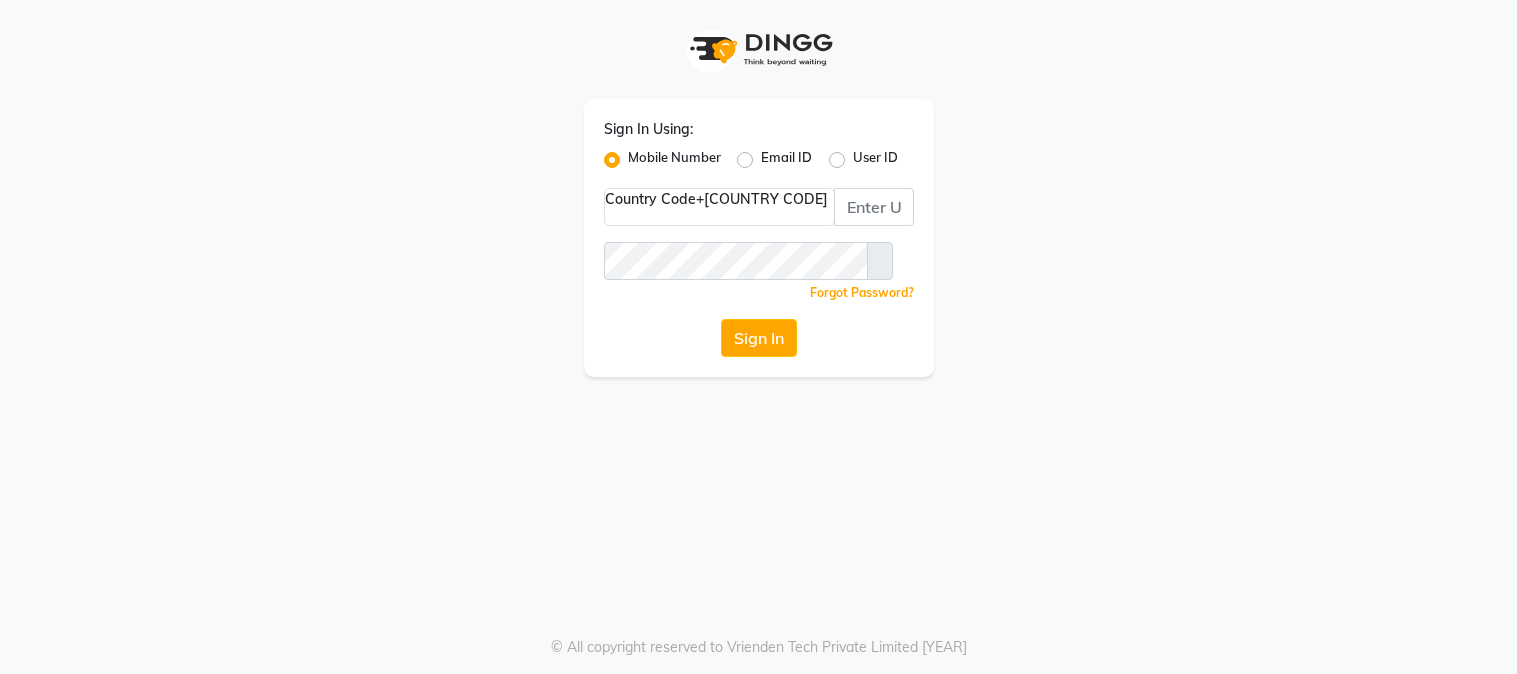 scroll, scrollTop: 0, scrollLeft: 0, axis: both 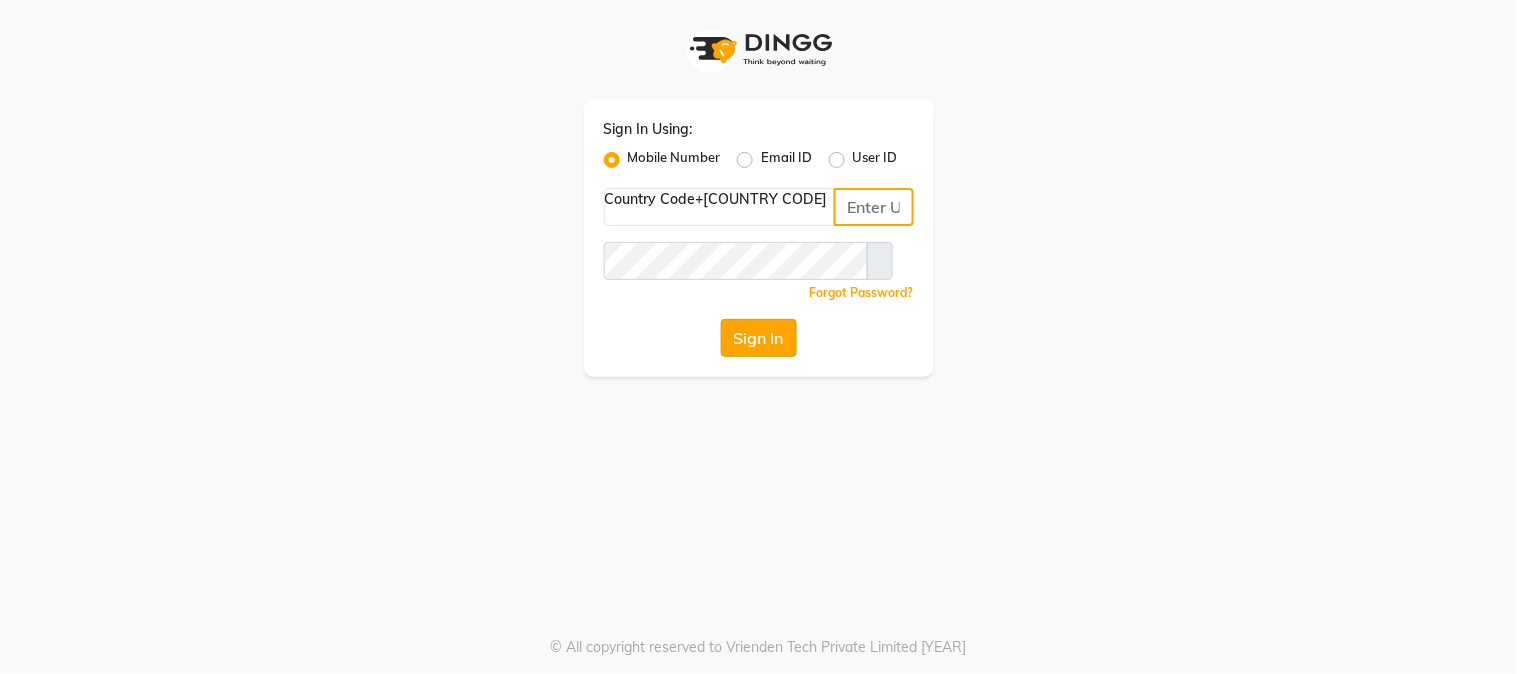 type on "[PHONE]" 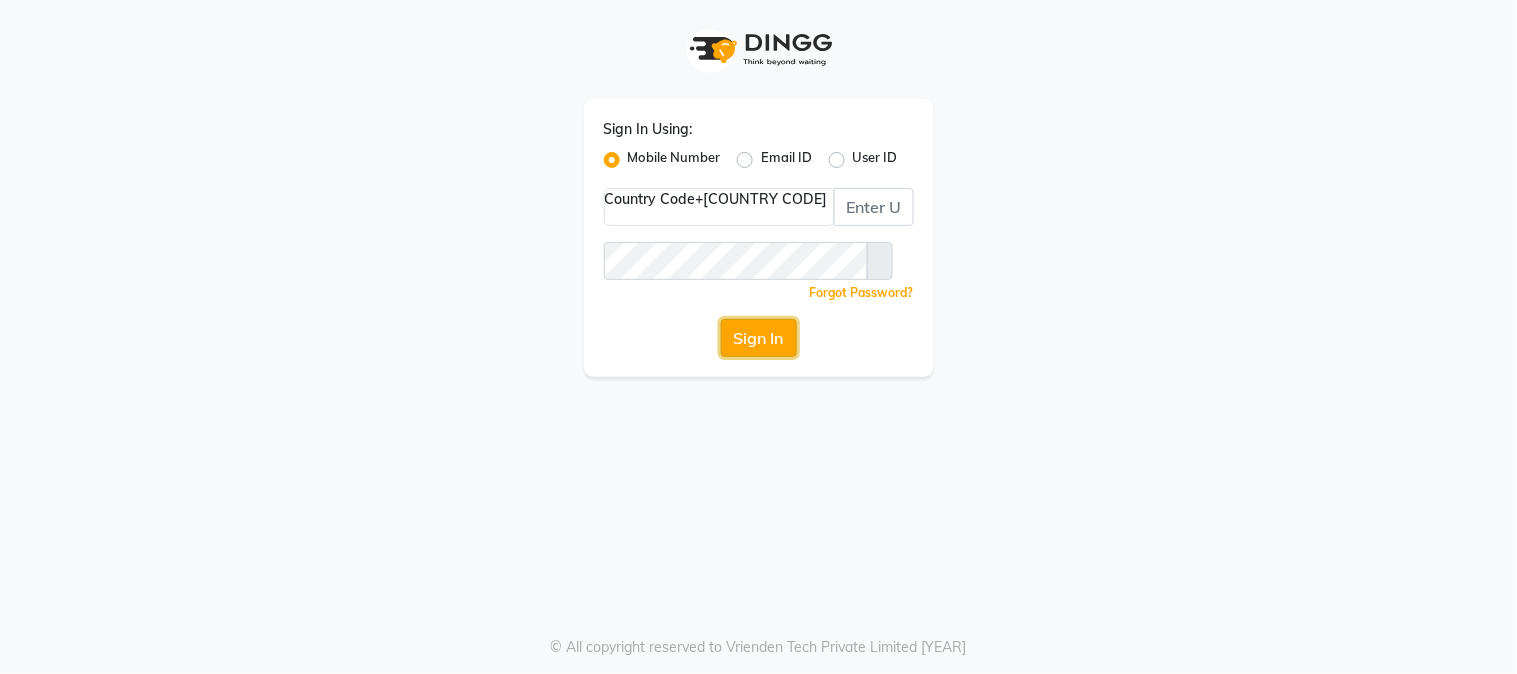 click on "Sign In" at bounding box center (759, 338) 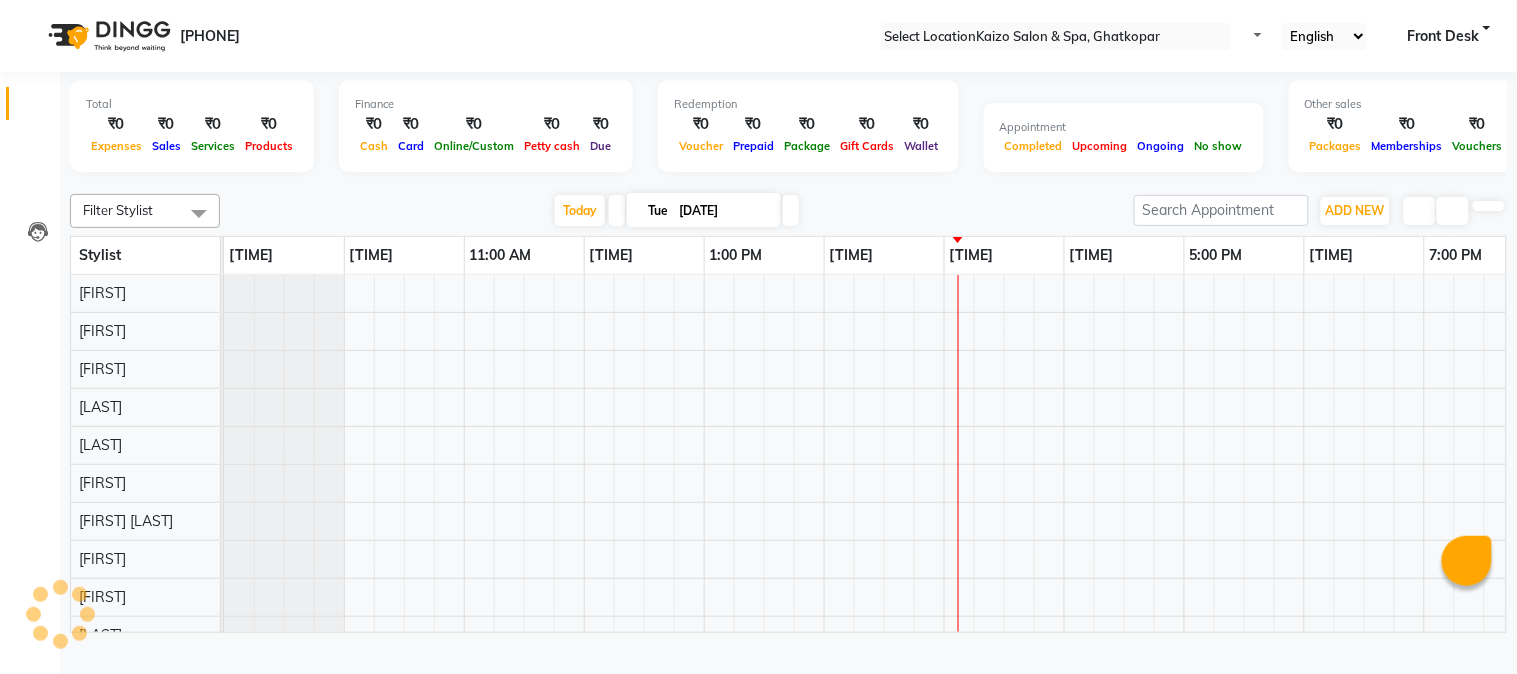 scroll, scrollTop: 0, scrollLeft: 0, axis: both 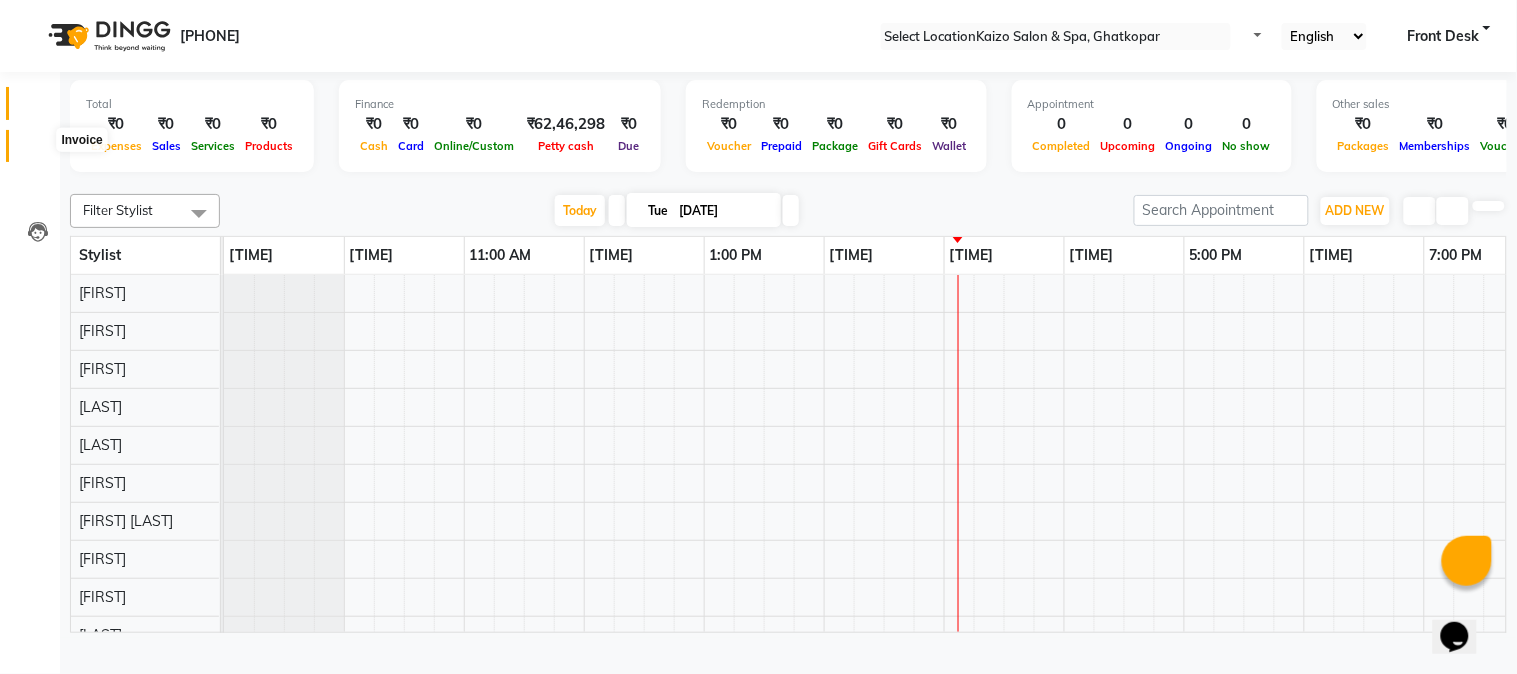 click at bounding box center [38, 151] 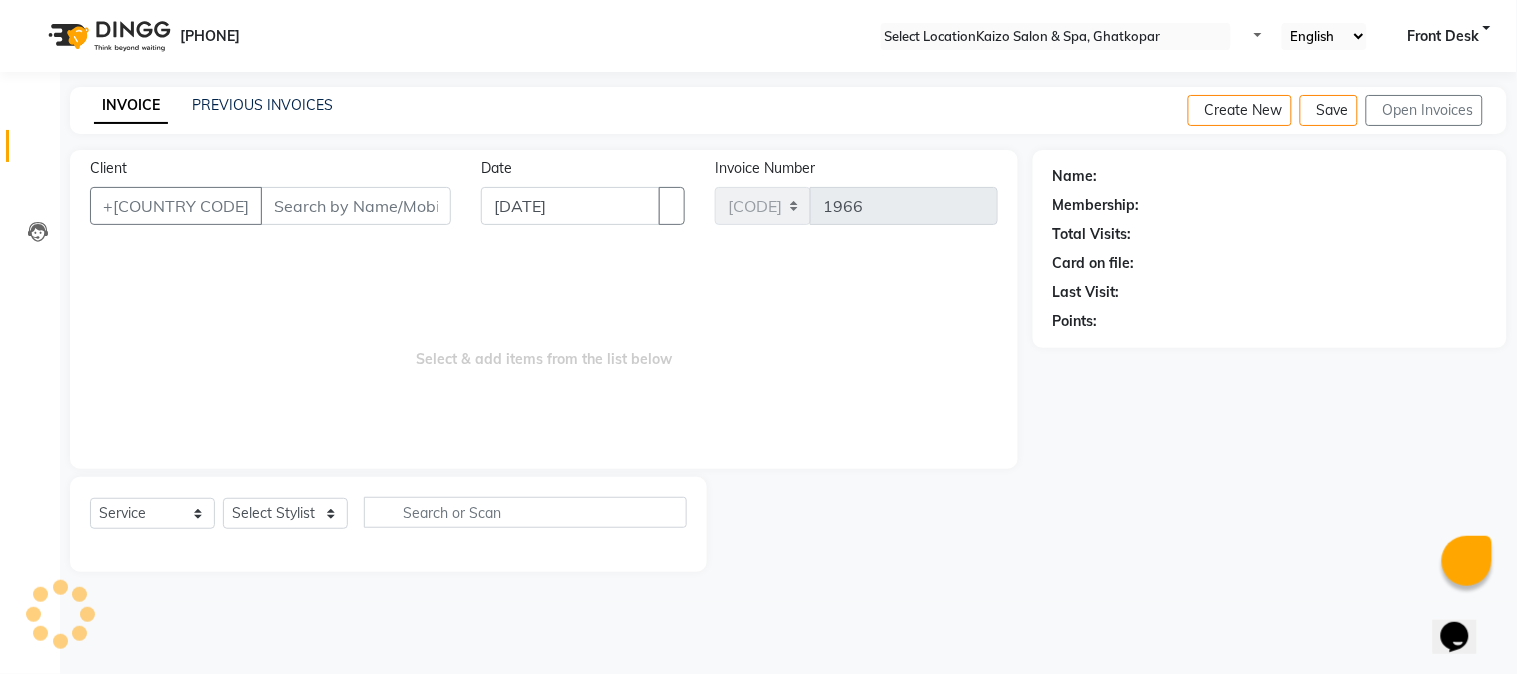 click on "Client" at bounding box center (356, 206) 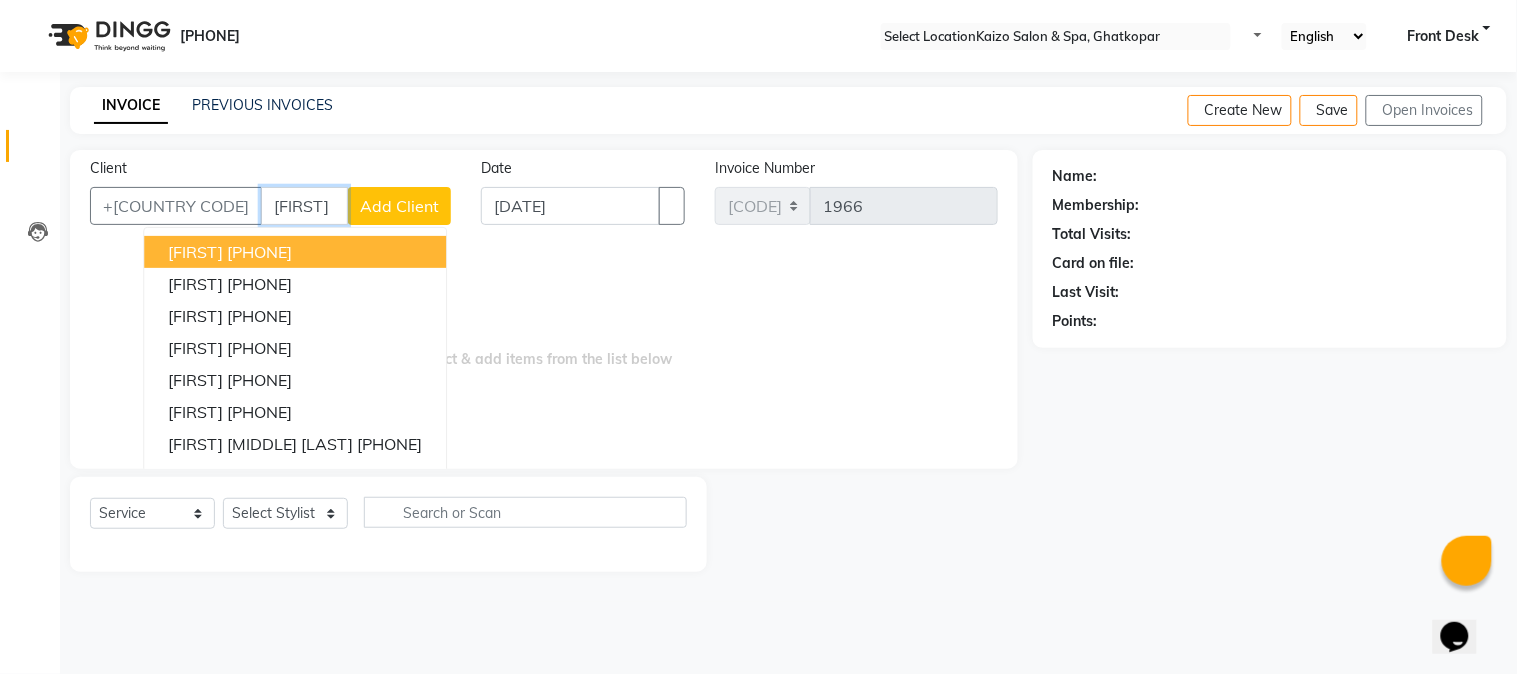 click on "[FIRST]" at bounding box center [195, 252] 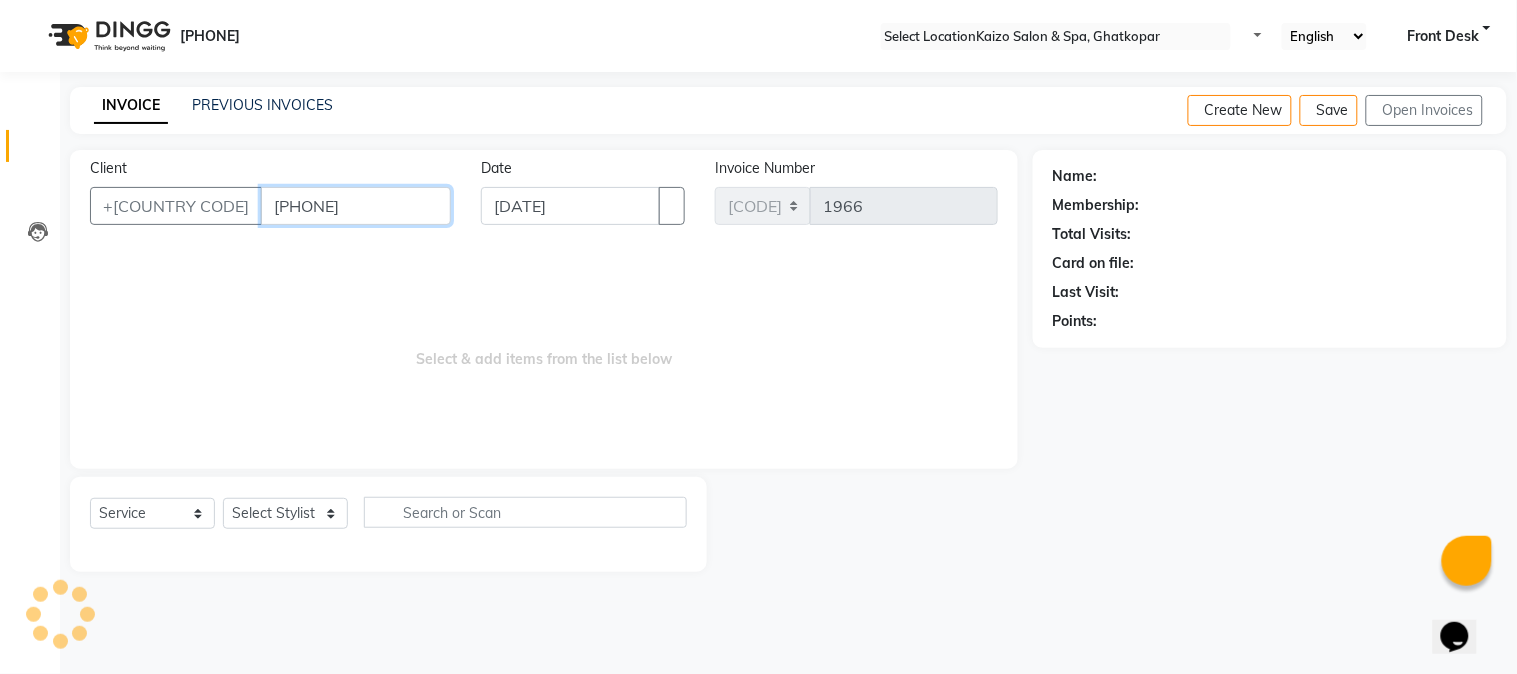 type on "[PHONE]" 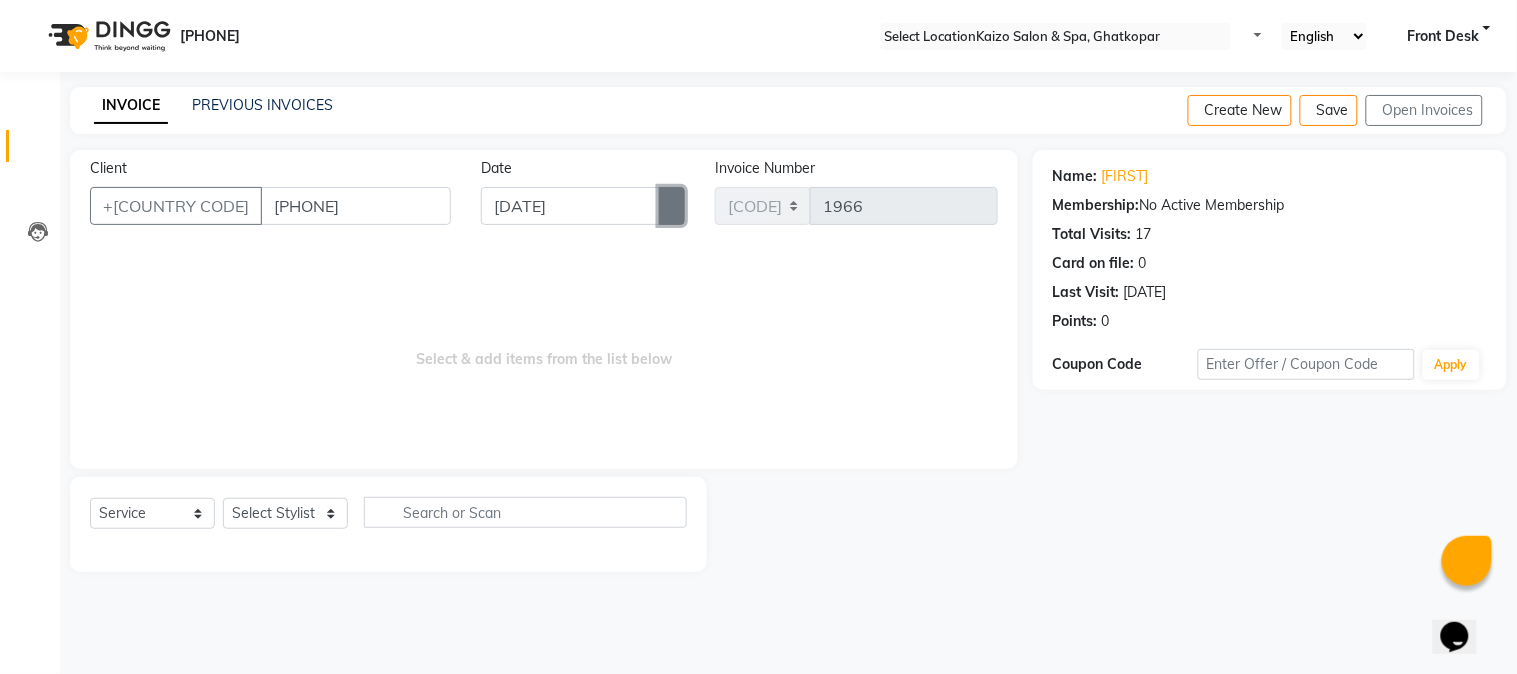 click at bounding box center [672, 206] 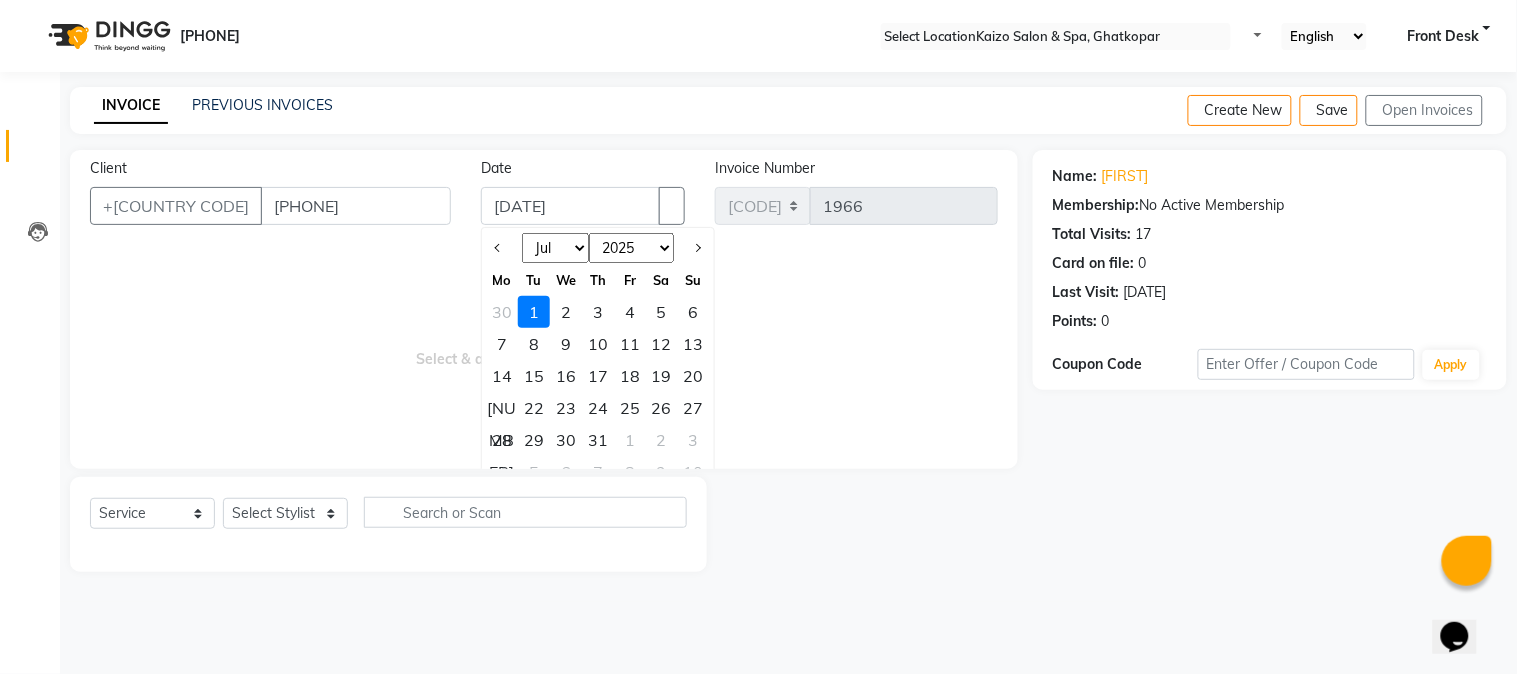 click on "30" at bounding box center [502, 312] 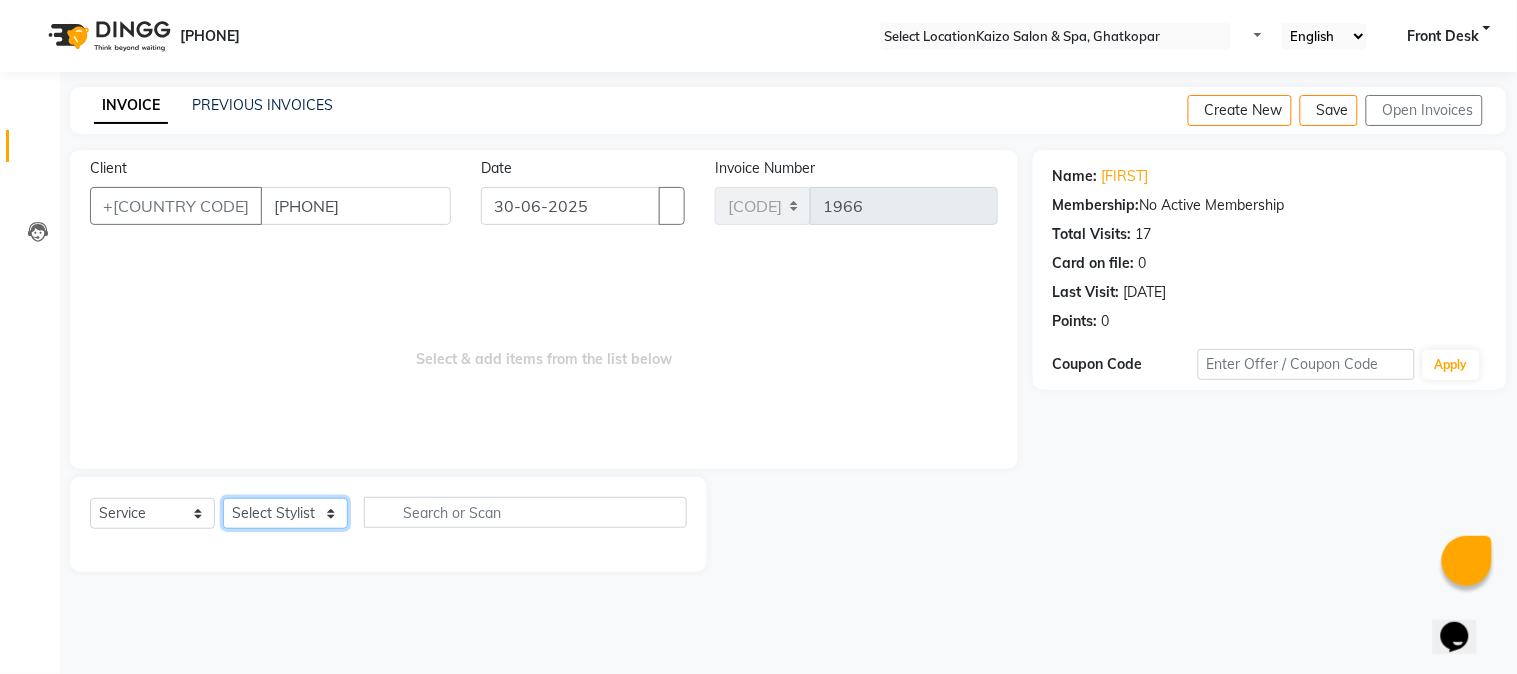 click on "Select Stylist ABDUL AKSHADA ANJALI ARBAZ ARIF FAHEEM Front Desk GOVIND HEENA IFTESHA JACIN NIBHA NIZAM PRANITA SALIM SAM SHADAB SHARIFA SMITA GALA SNEHAL SONI SONU WASEEM YASH" at bounding box center [285, 513] 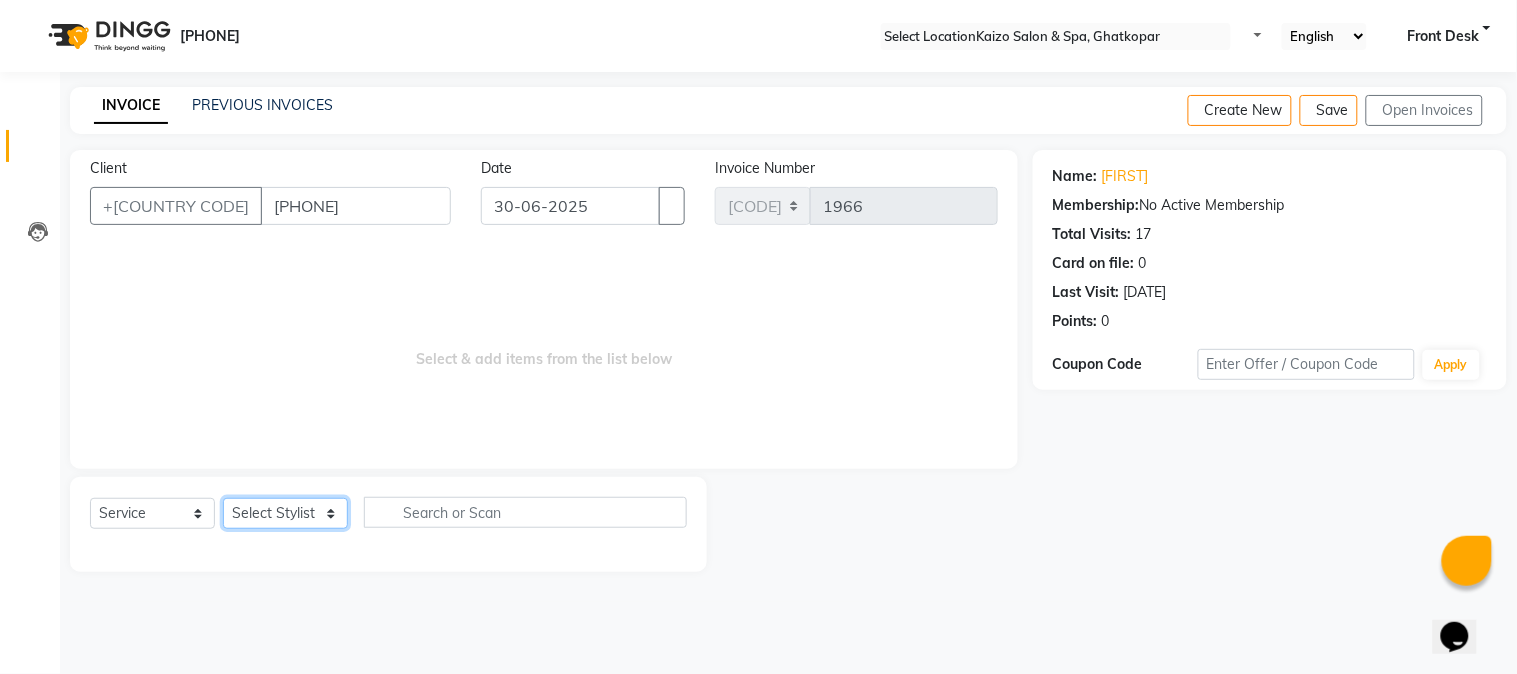select on "8838" 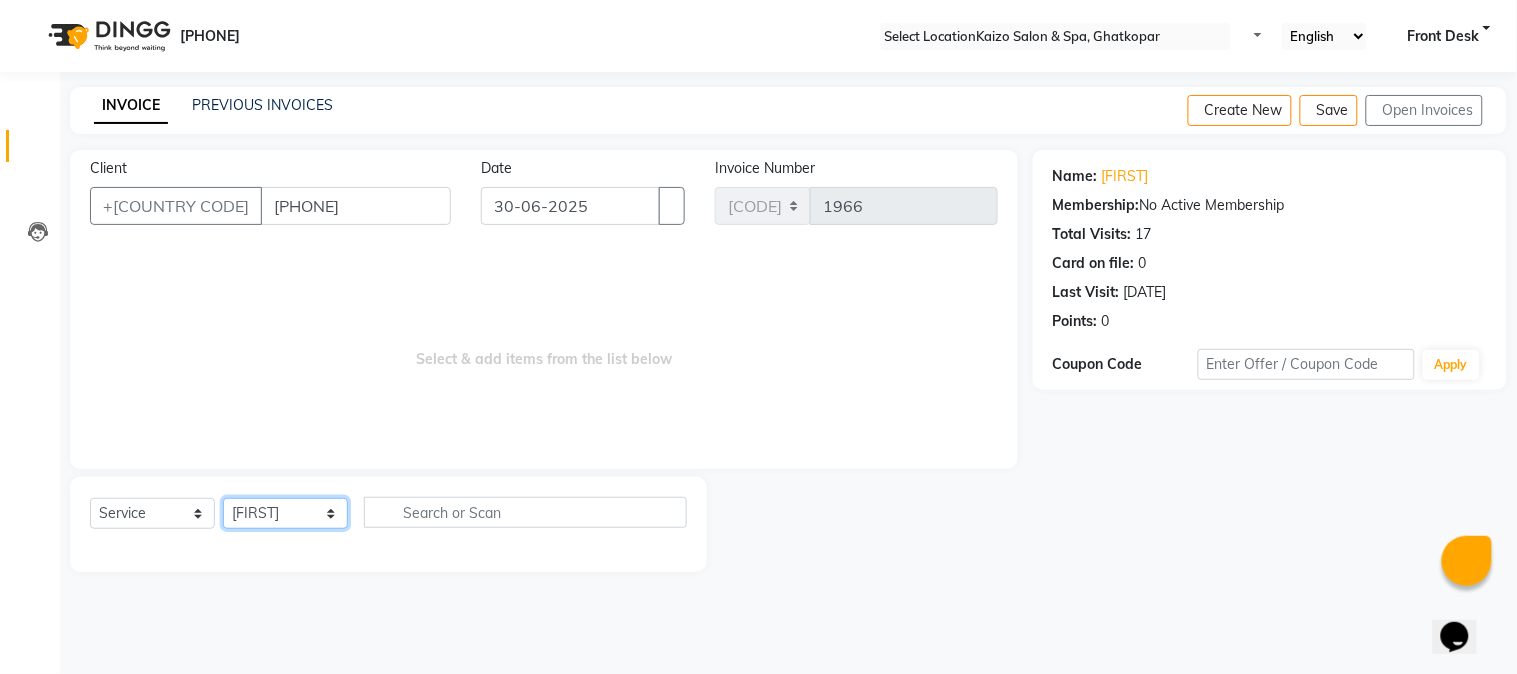 click on "Select Stylist ABDUL AKSHADA ANJALI ARBAZ ARIF FAHEEM Front Desk GOVIND HEENA IFTESHA JACIN NIBHA NIZAM PRANITA SALIM SAM SHADAB SHARIFA SMITA GALA SNEHAL SONI SONU WASEEM YASH" at bounding box center [285, 513] 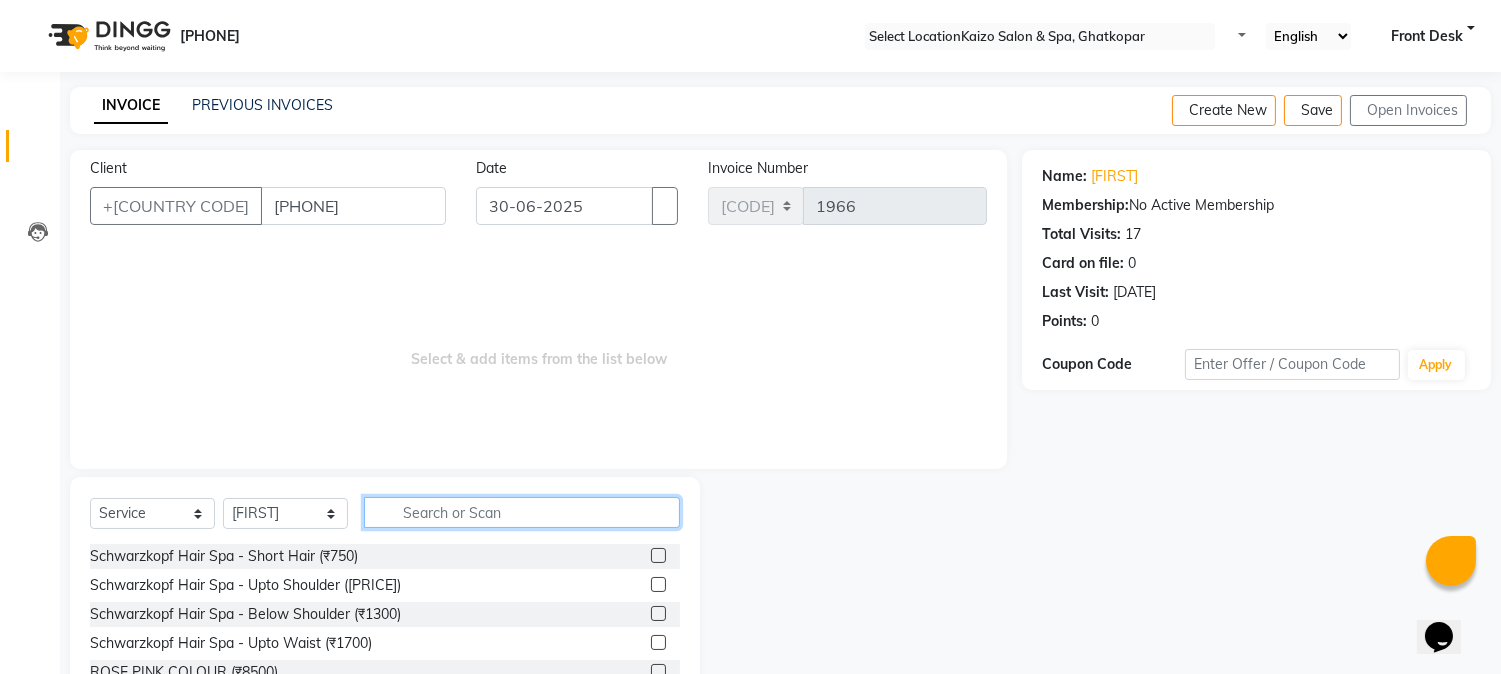 click at bounding box center (522, 512) 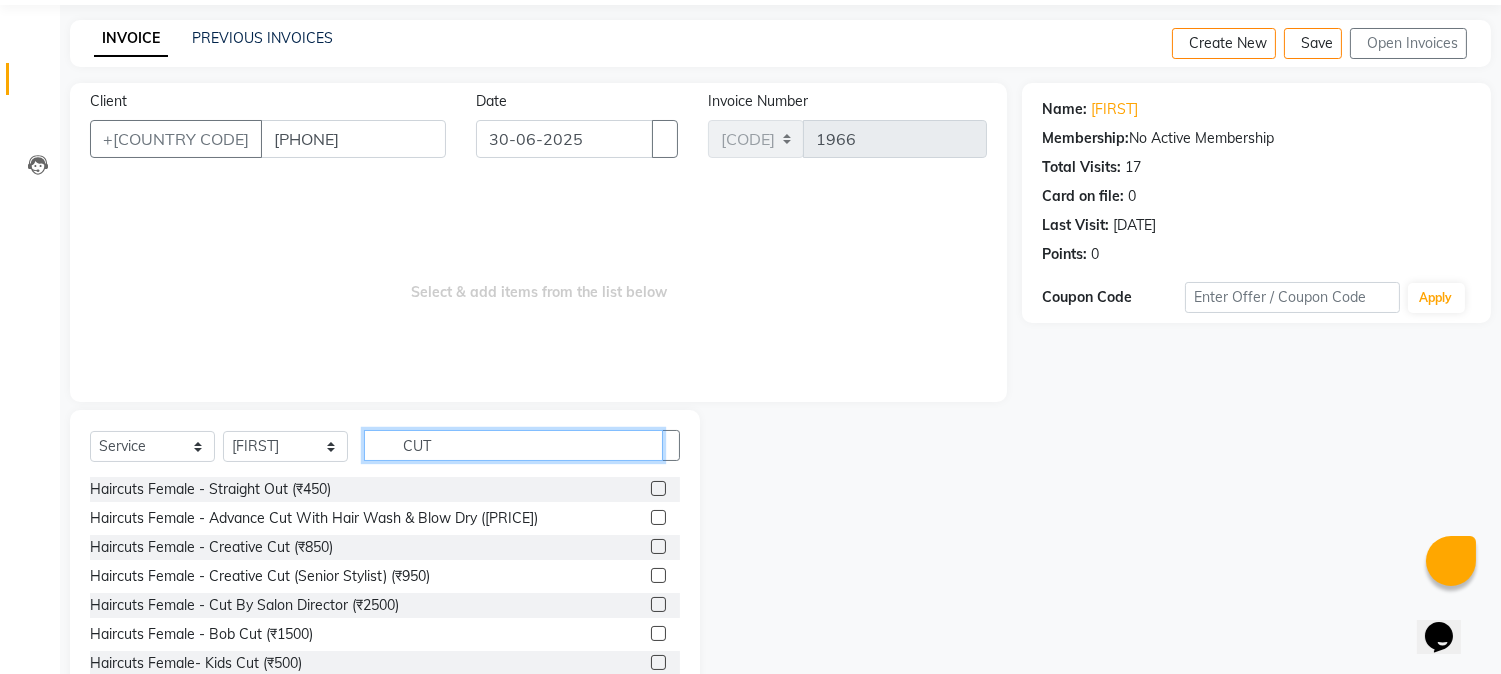scroll, scrollTop: 126, scrollLeft: 0, axis: vertical 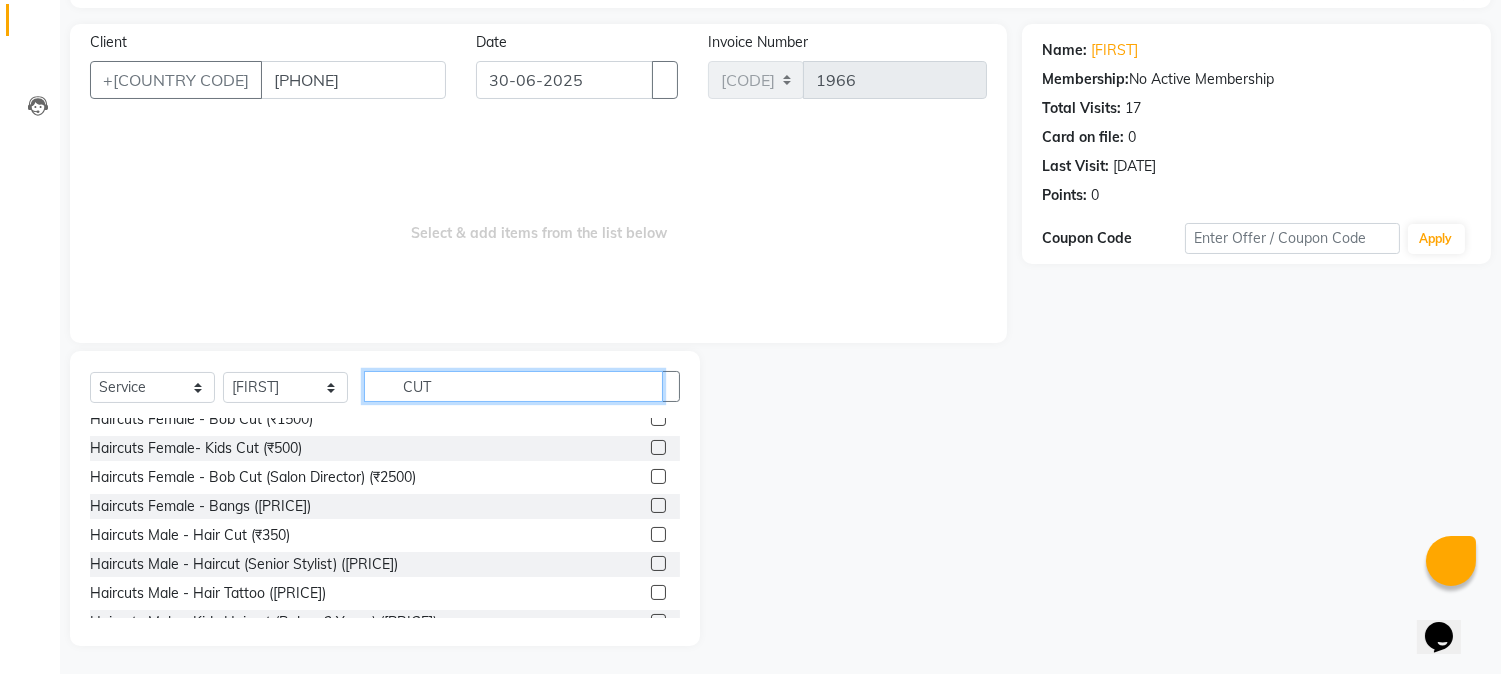 type on "CUT" 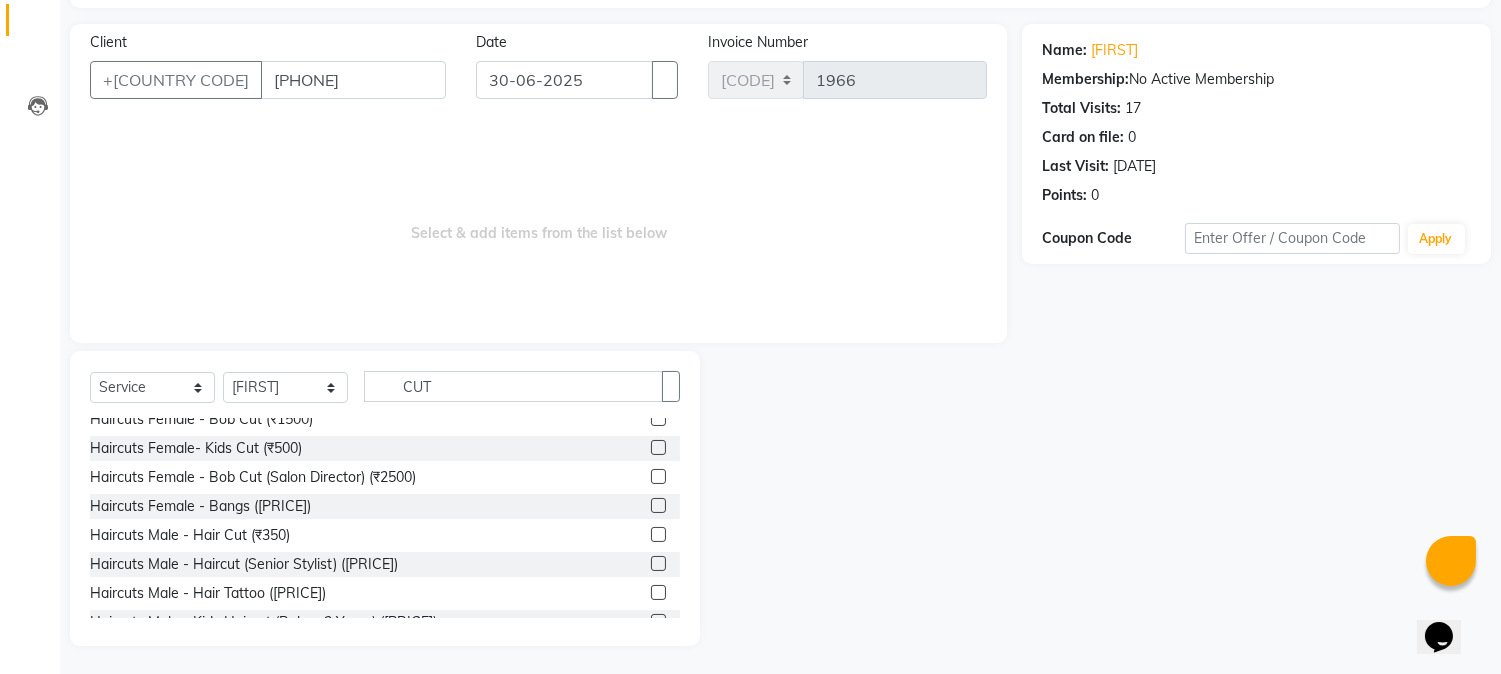 click at bounding box center [658, 534] 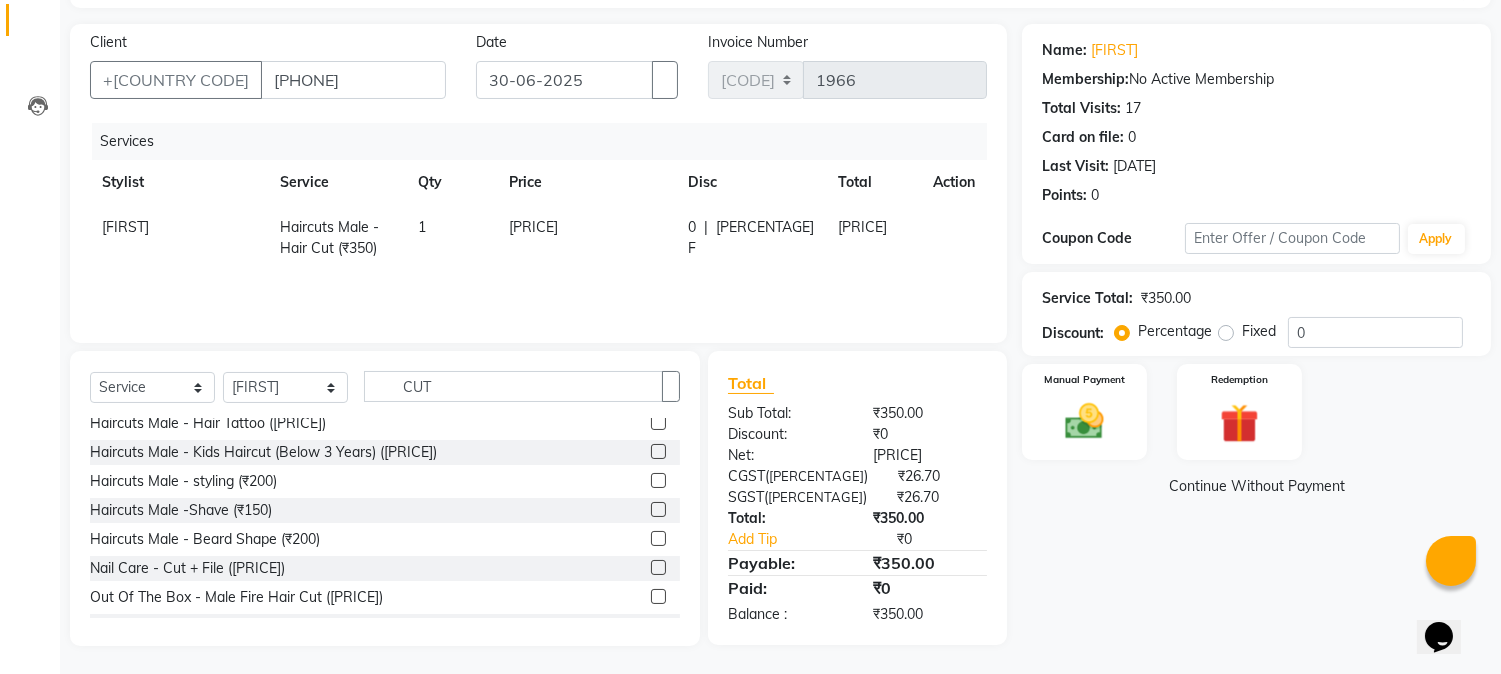 scroll, scrollTop: 350, scrollLeft: 0, axis: vertical 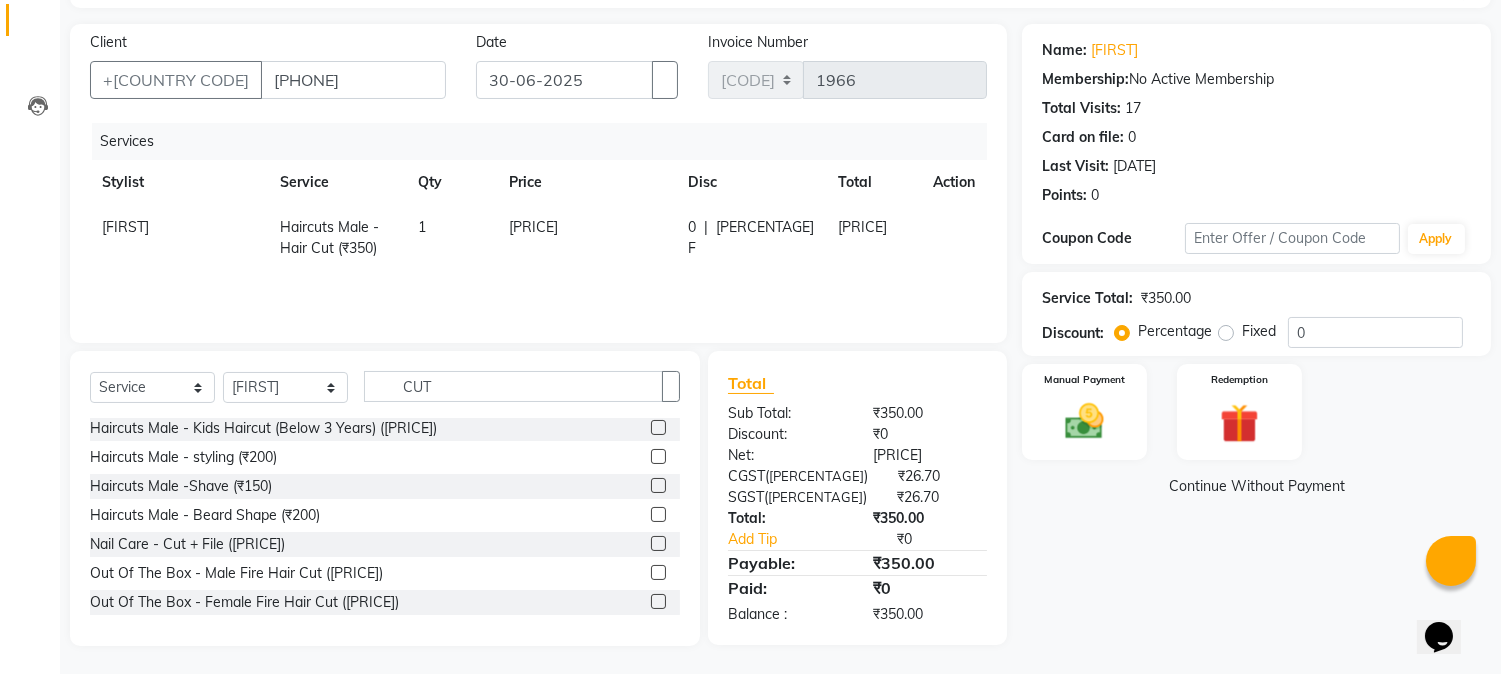 click at bounding box center (658, 485) 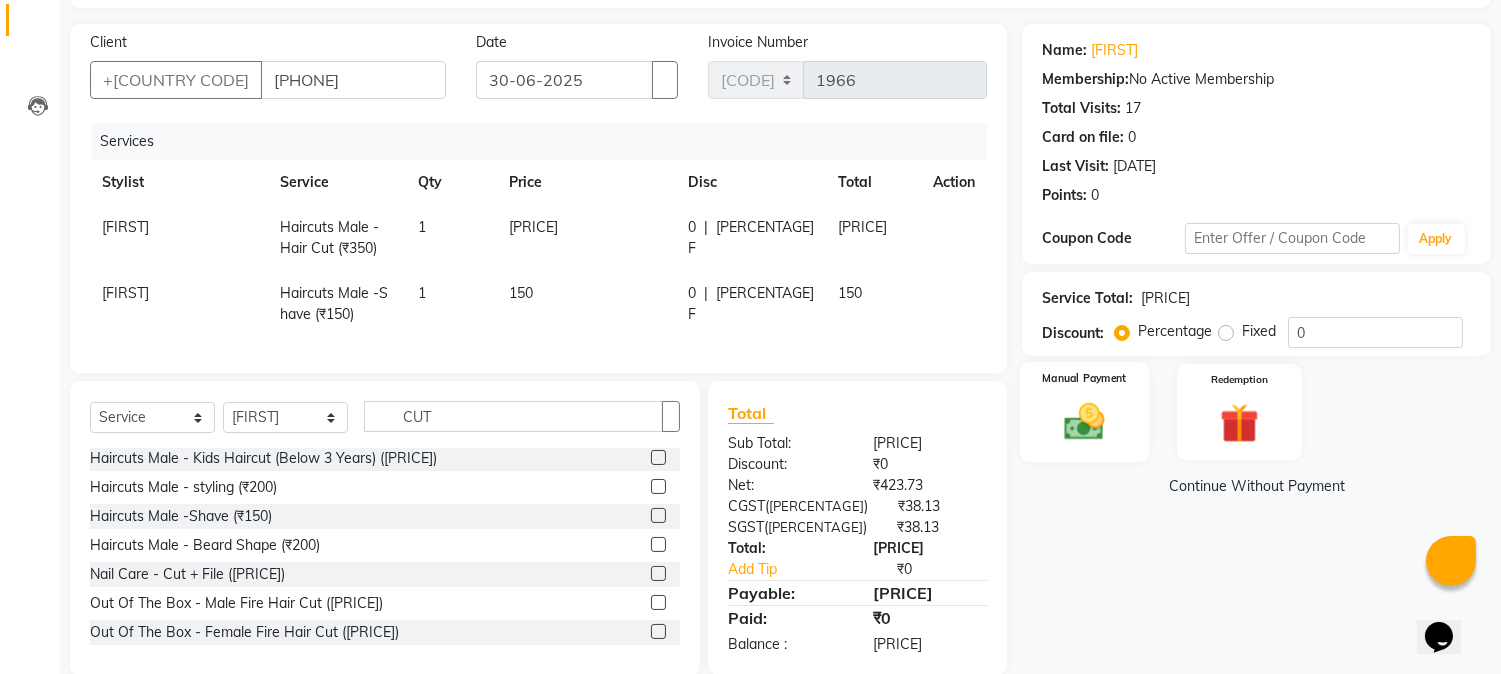 click at bounding box center (1085, 421) 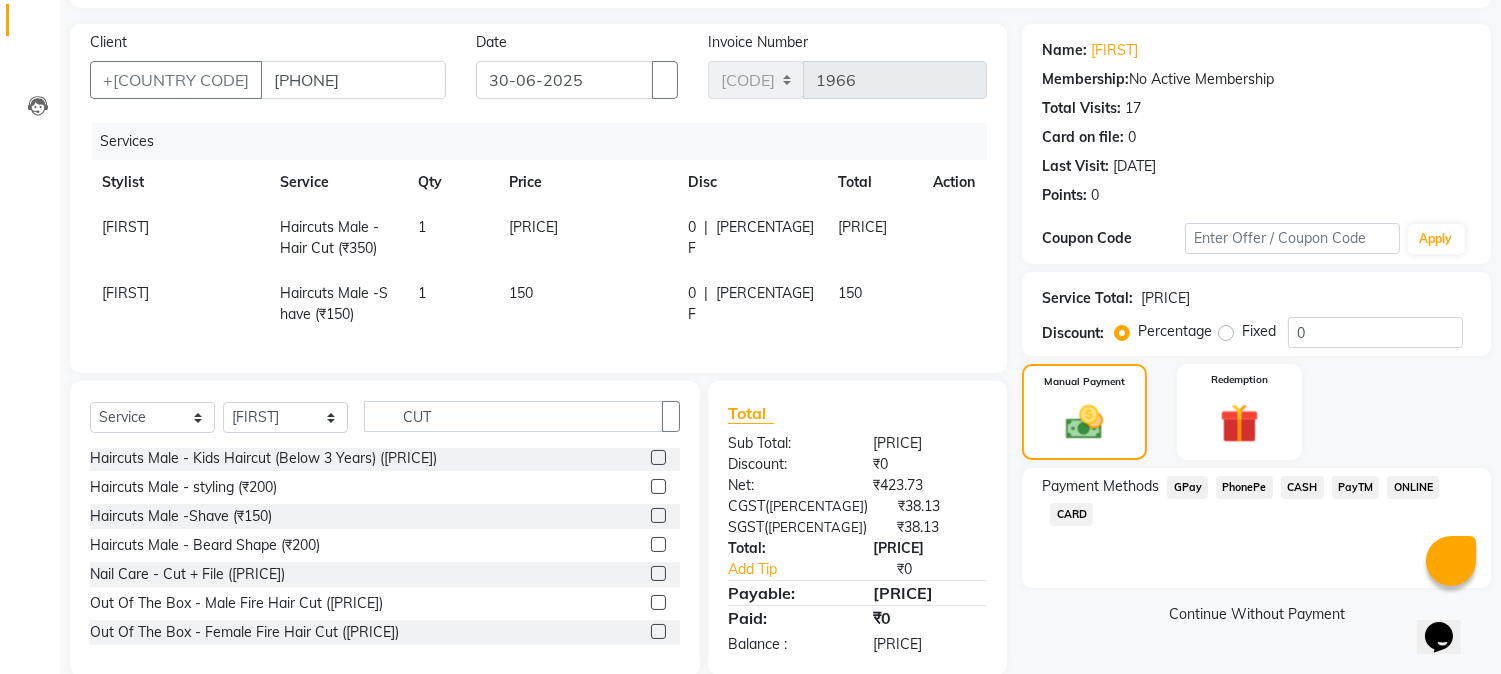 click on "CASH" at bounding box center [1187, 487] 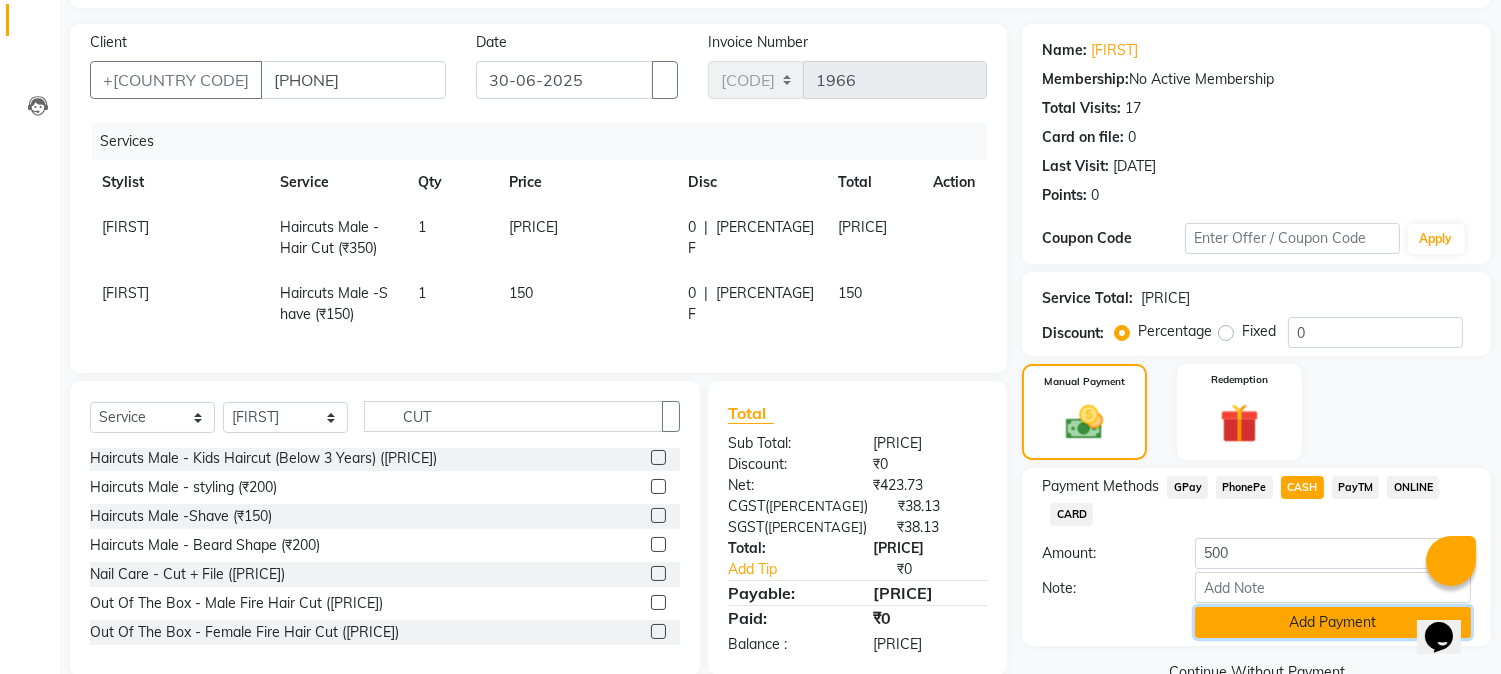 click on "Add Payment" at bounding box center [1333, 622] 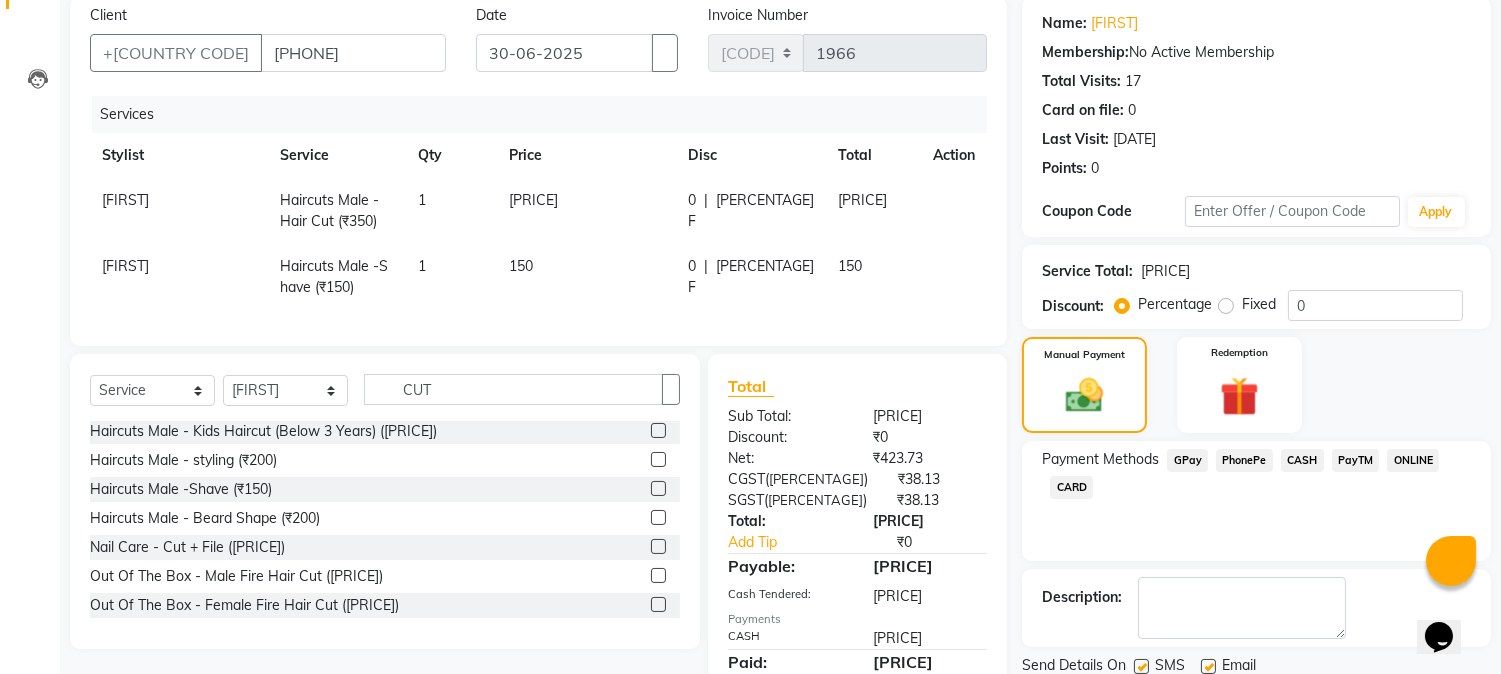 scroll, scrollTop: 222, scrollLeft: 0, axis: vertical 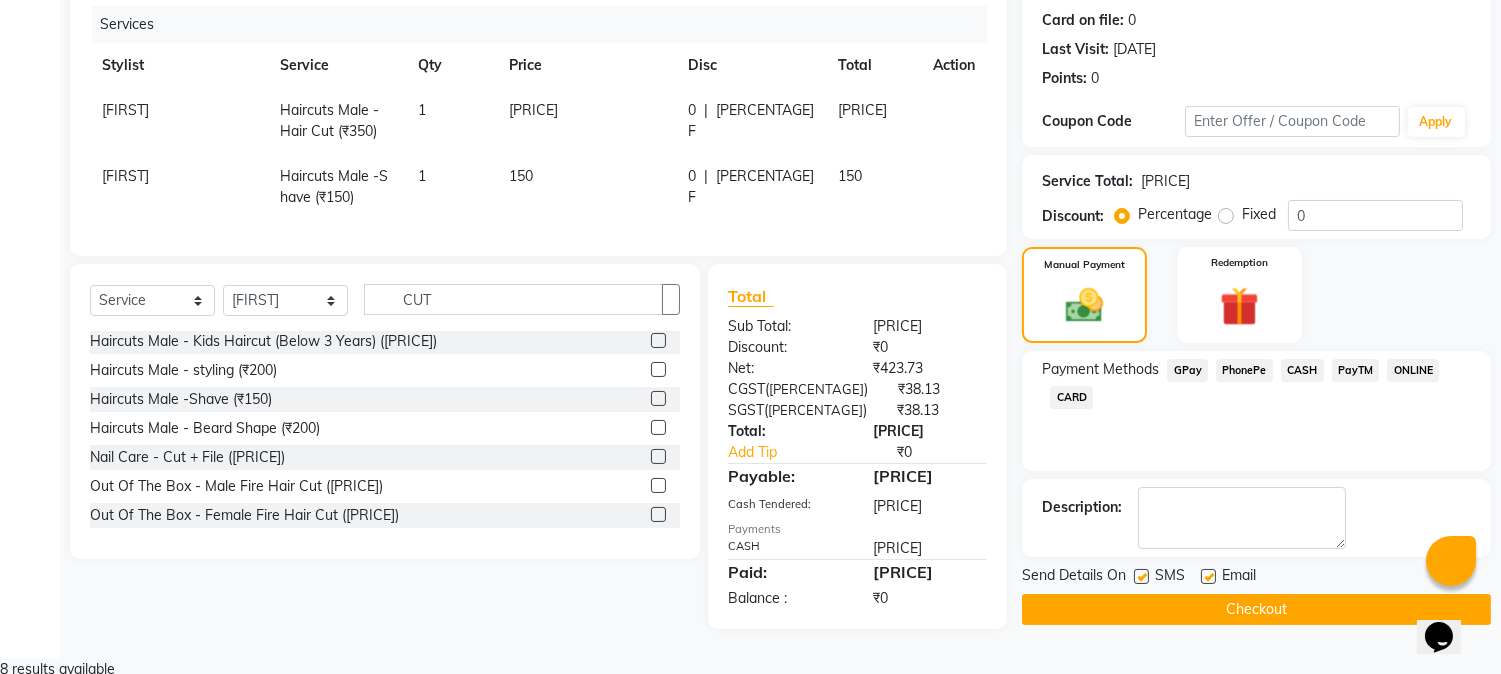 click on "SMS" at bounding box center (1167, 577) 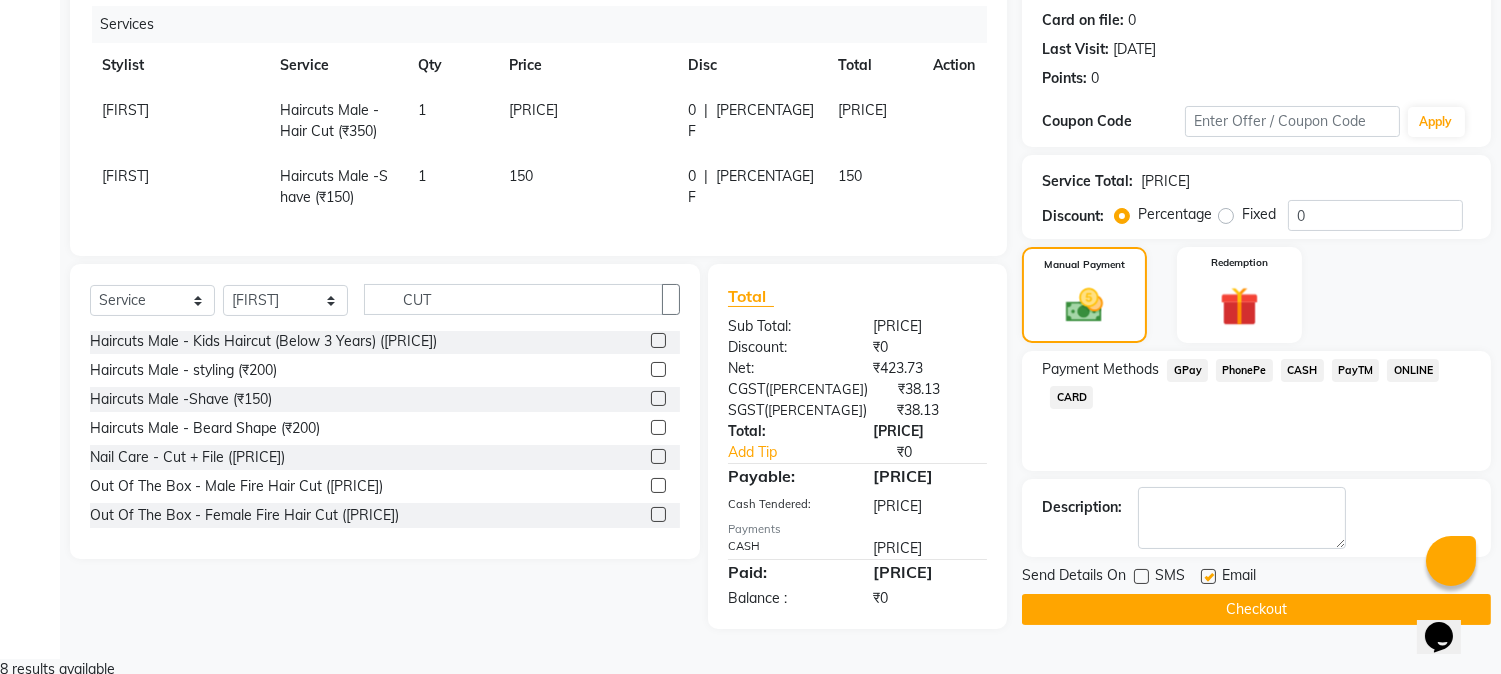 click at bounding box center [1208, 576] 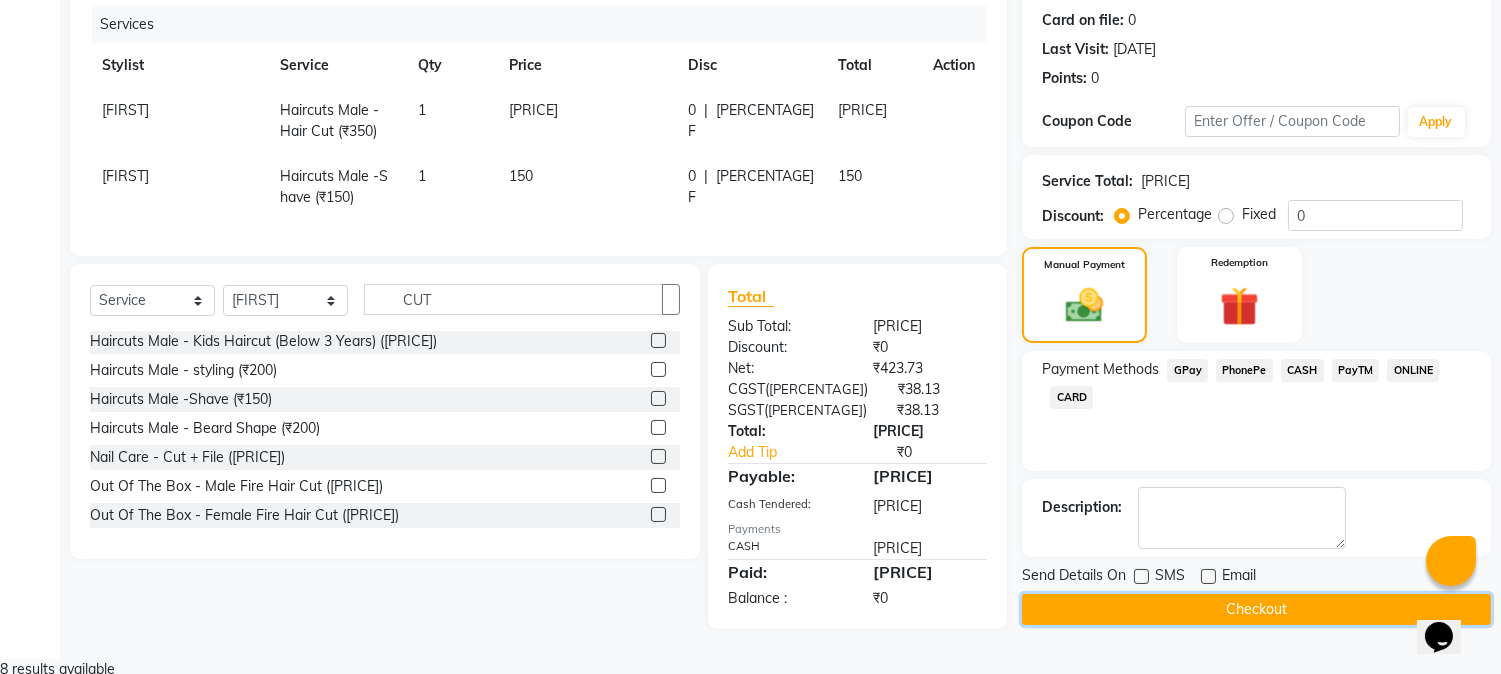 click on "Checkout" at bounding box center [1256, 609] 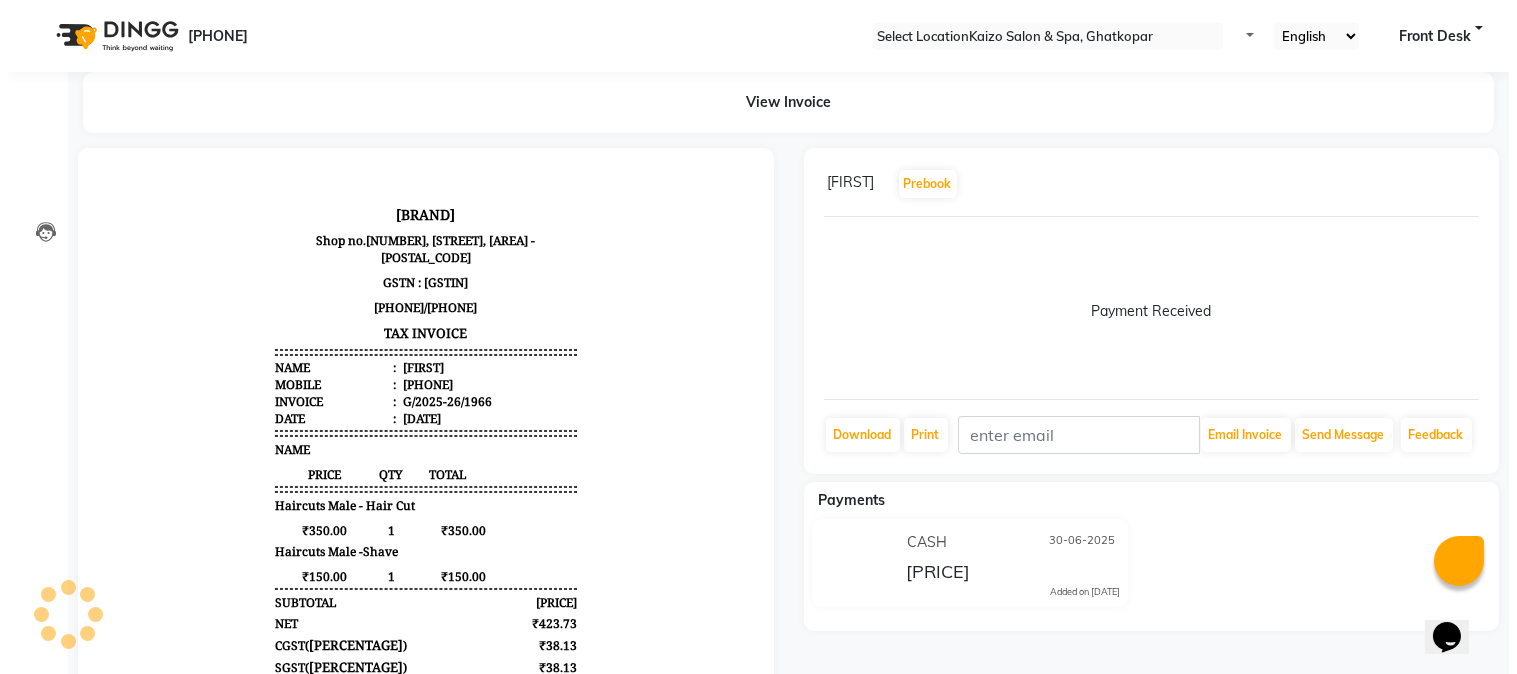 scroll, scrollTop: 0, scrollLeft: 0, axis: both 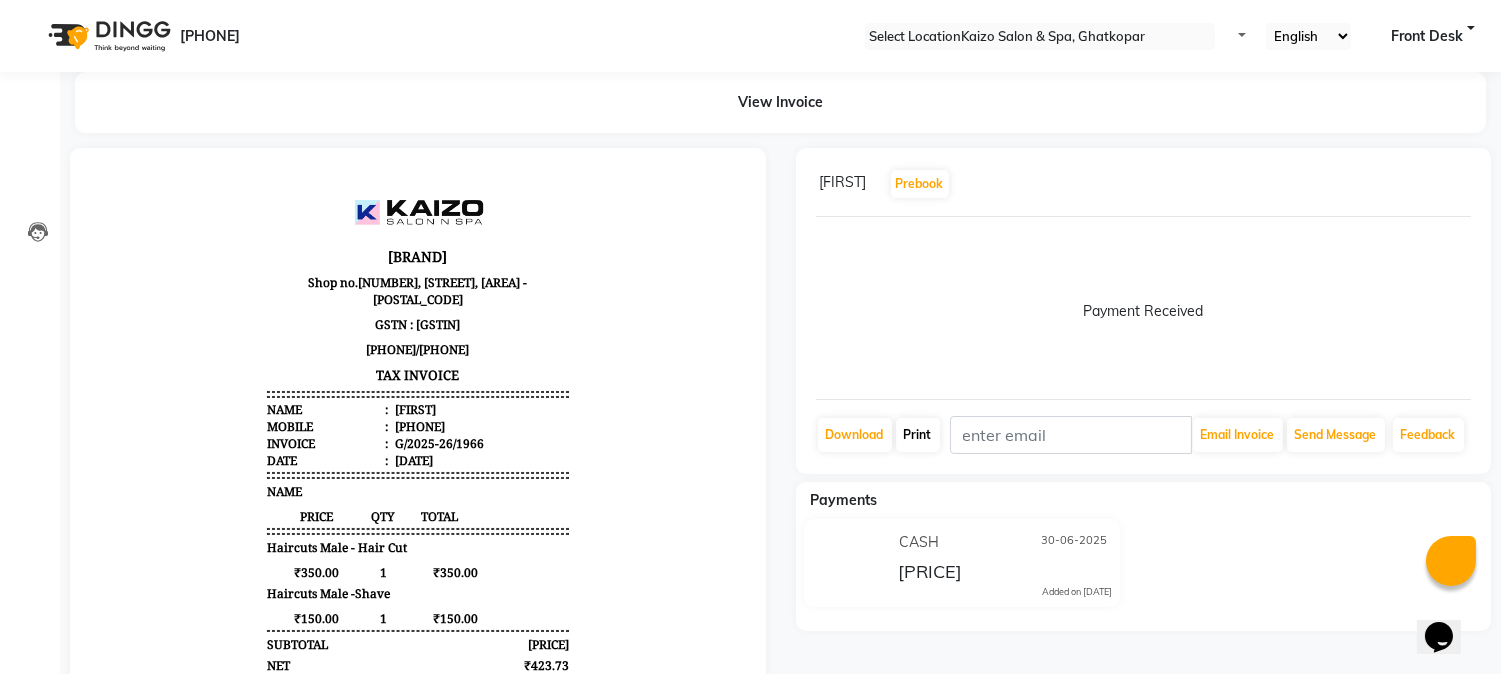 click on "Print" at bounding box center [855, 435] 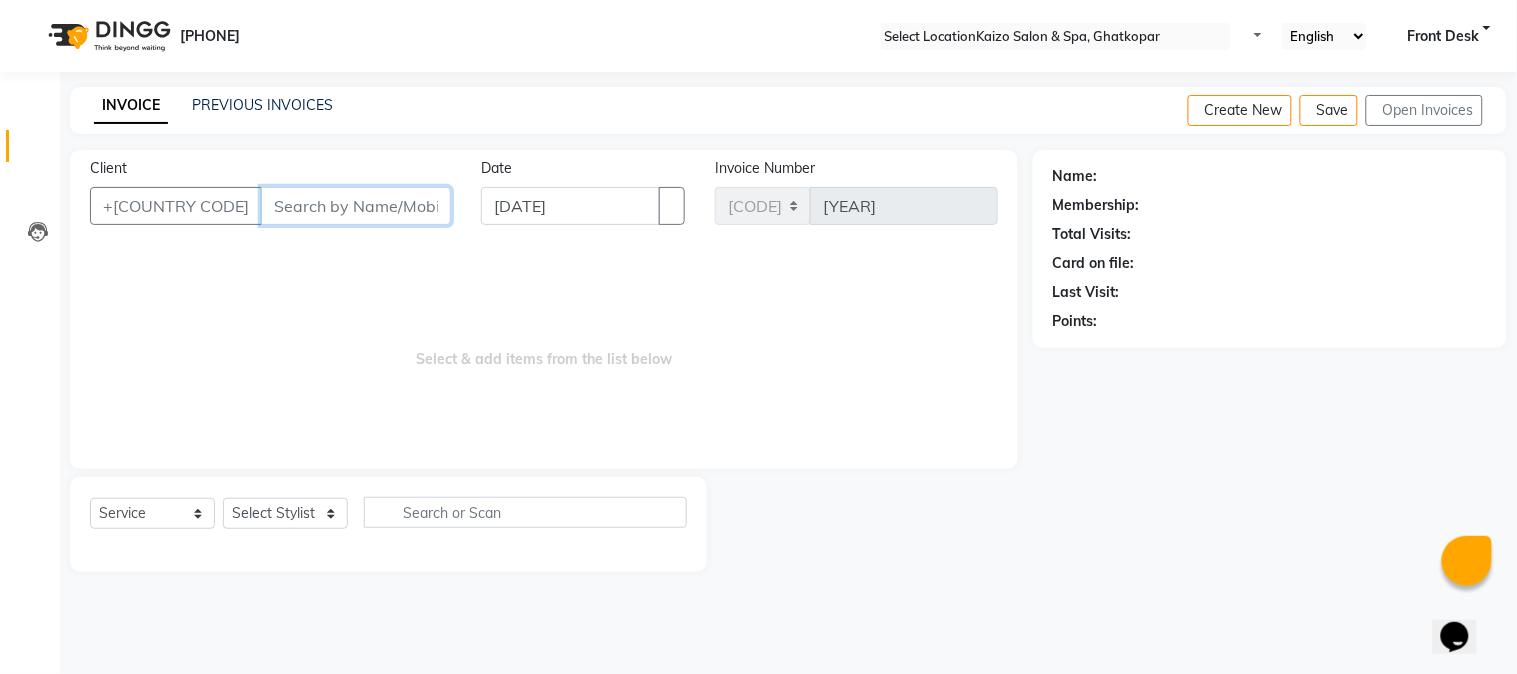 paste on "[FIRST] [PHONE]" 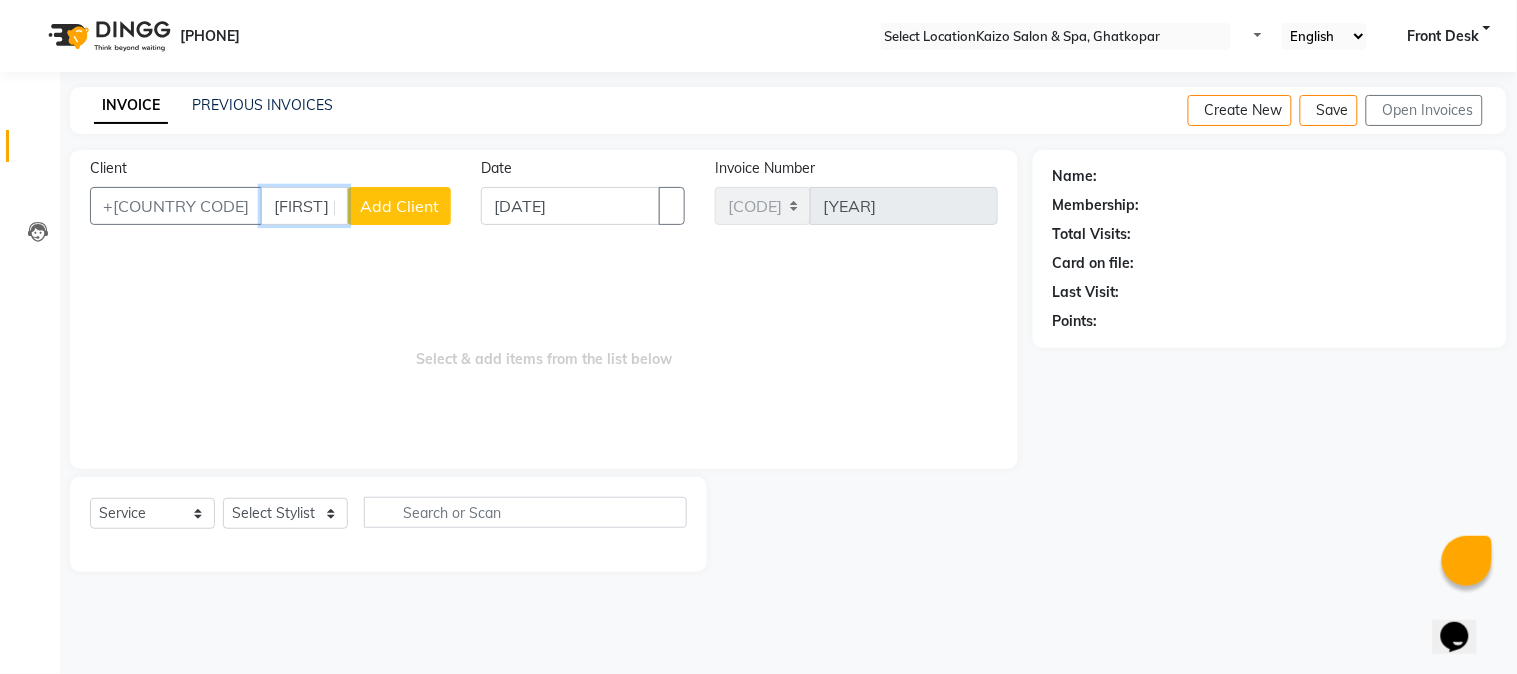 click on "[FIRST] [PHONE]" at bounding box center (304, 206) 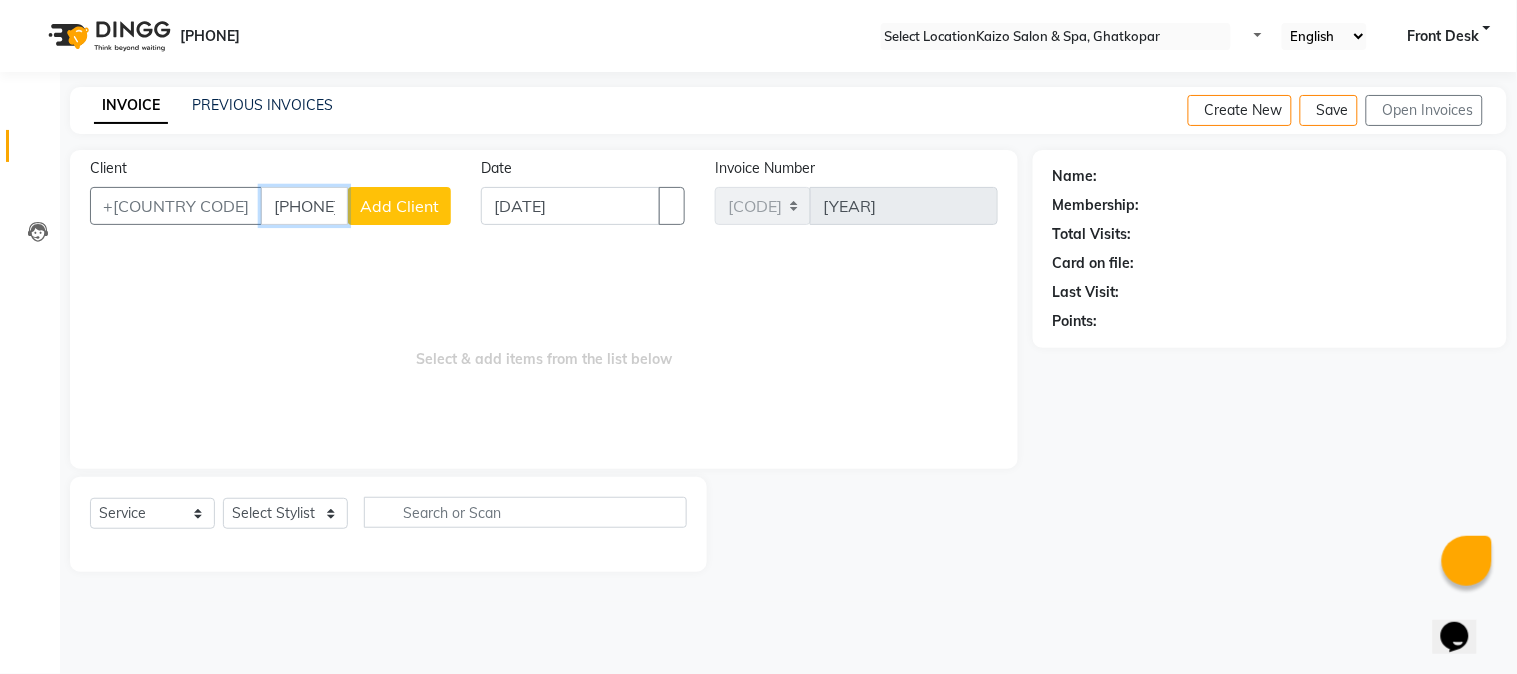type on "[PHONE]" 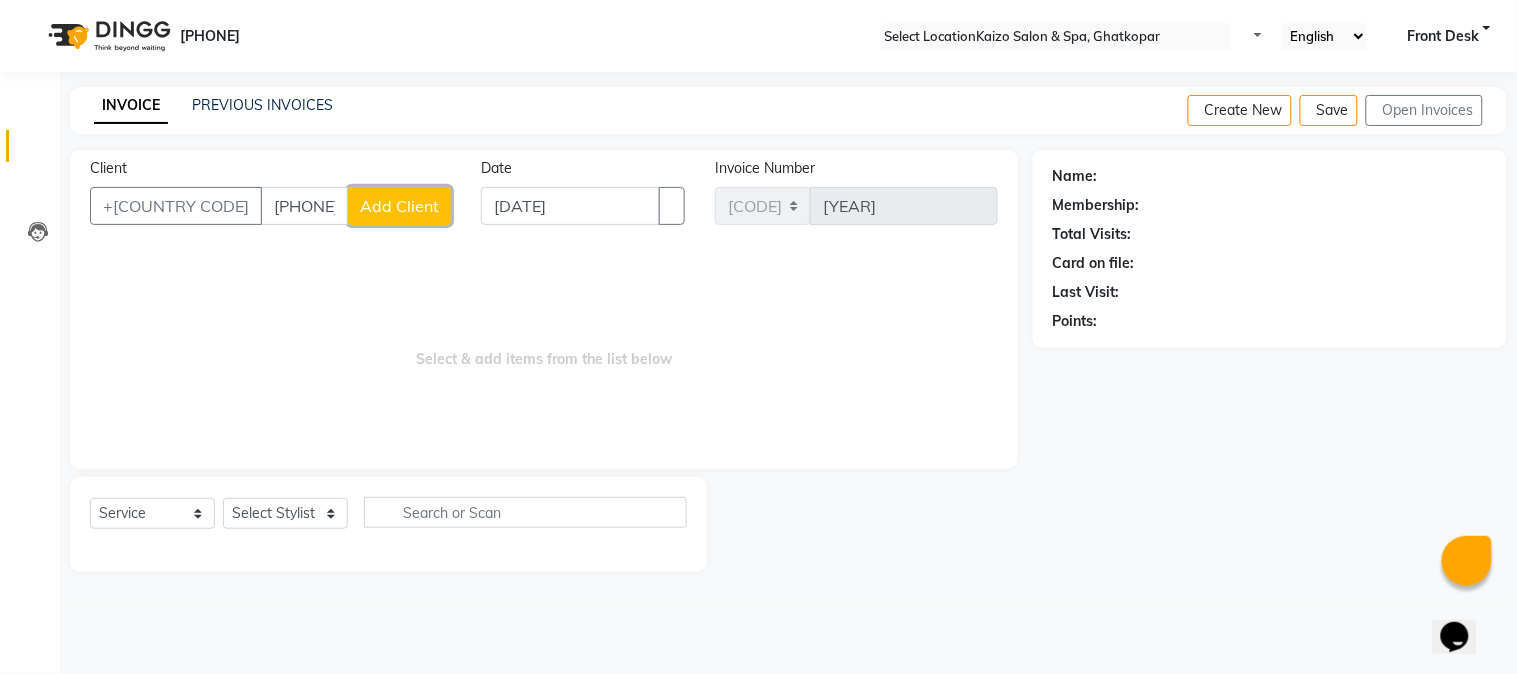 click on "Add Client" at bounding box center (399, 206) 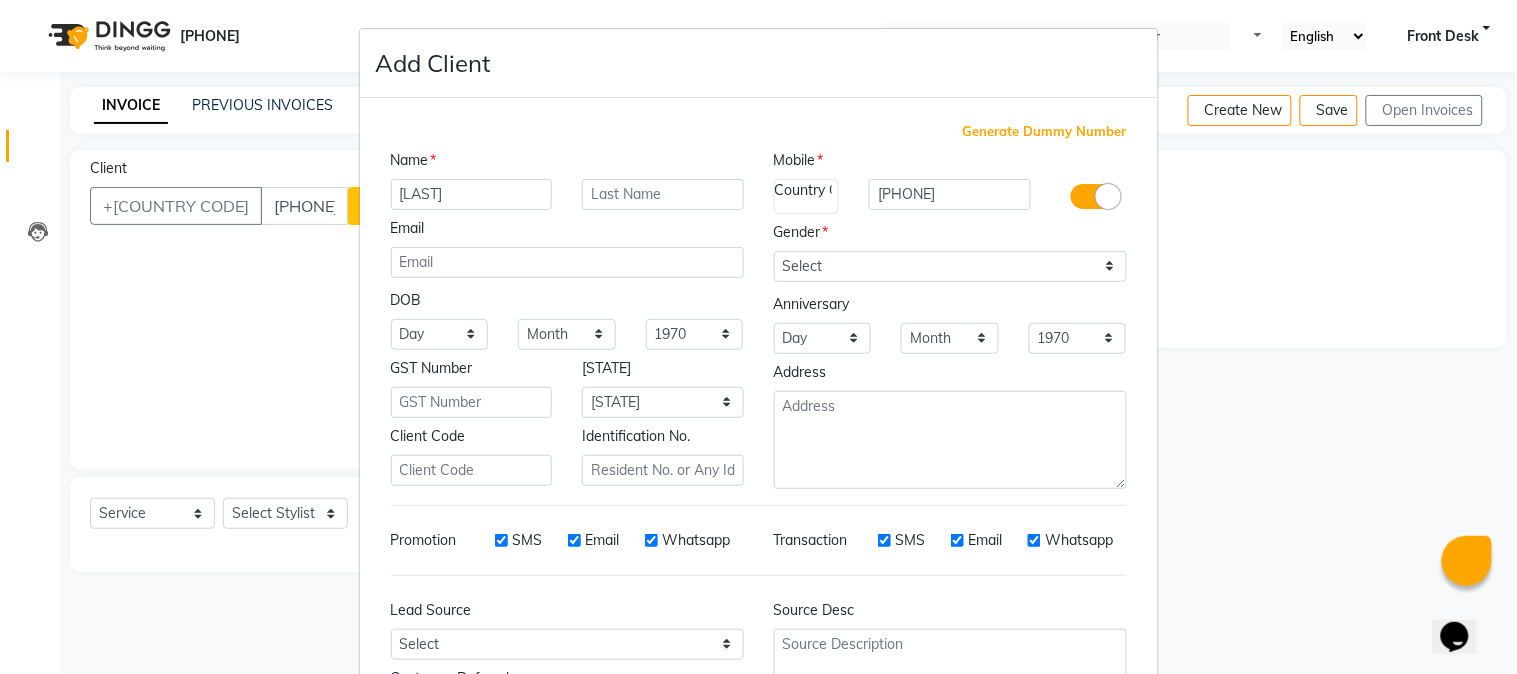 type on "[LAST]" 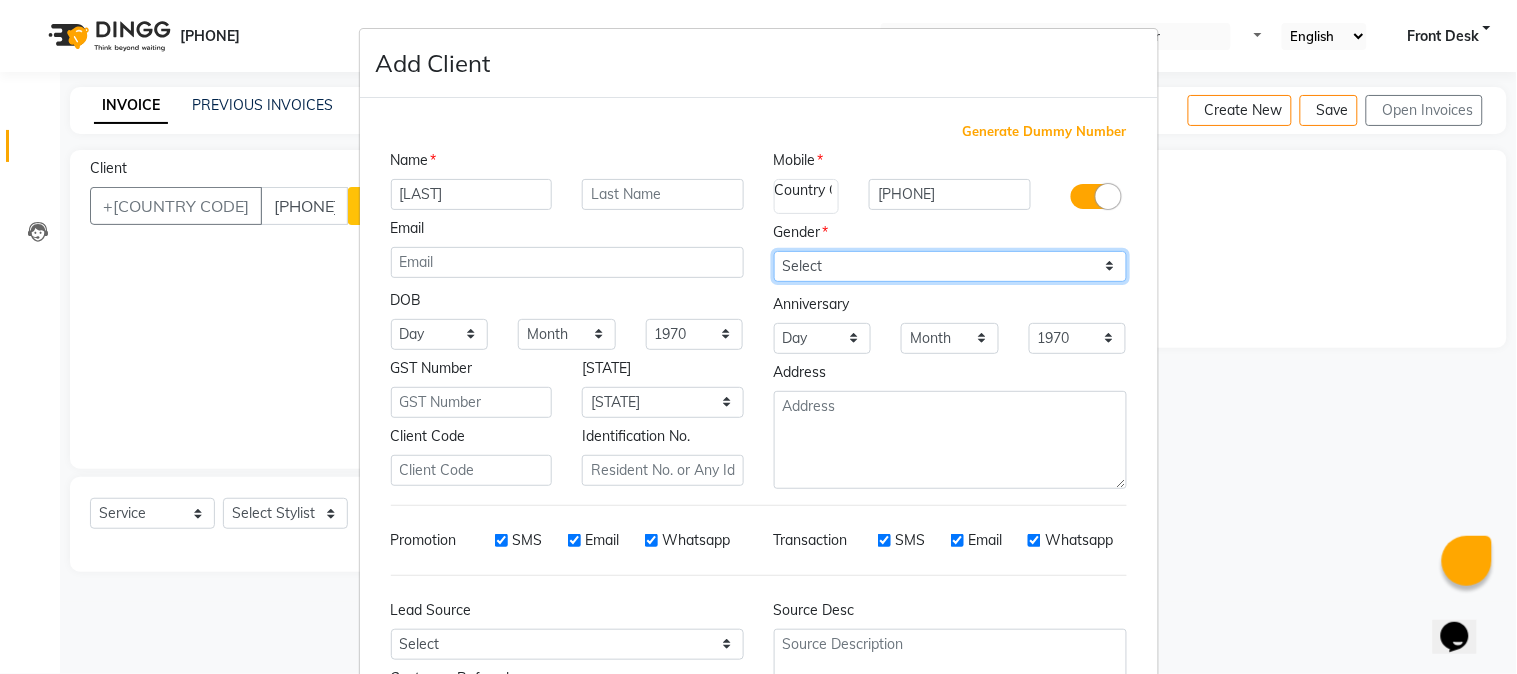click on "Select Male Female Other Prefer Not To Say" at bounding box center [950, 266] 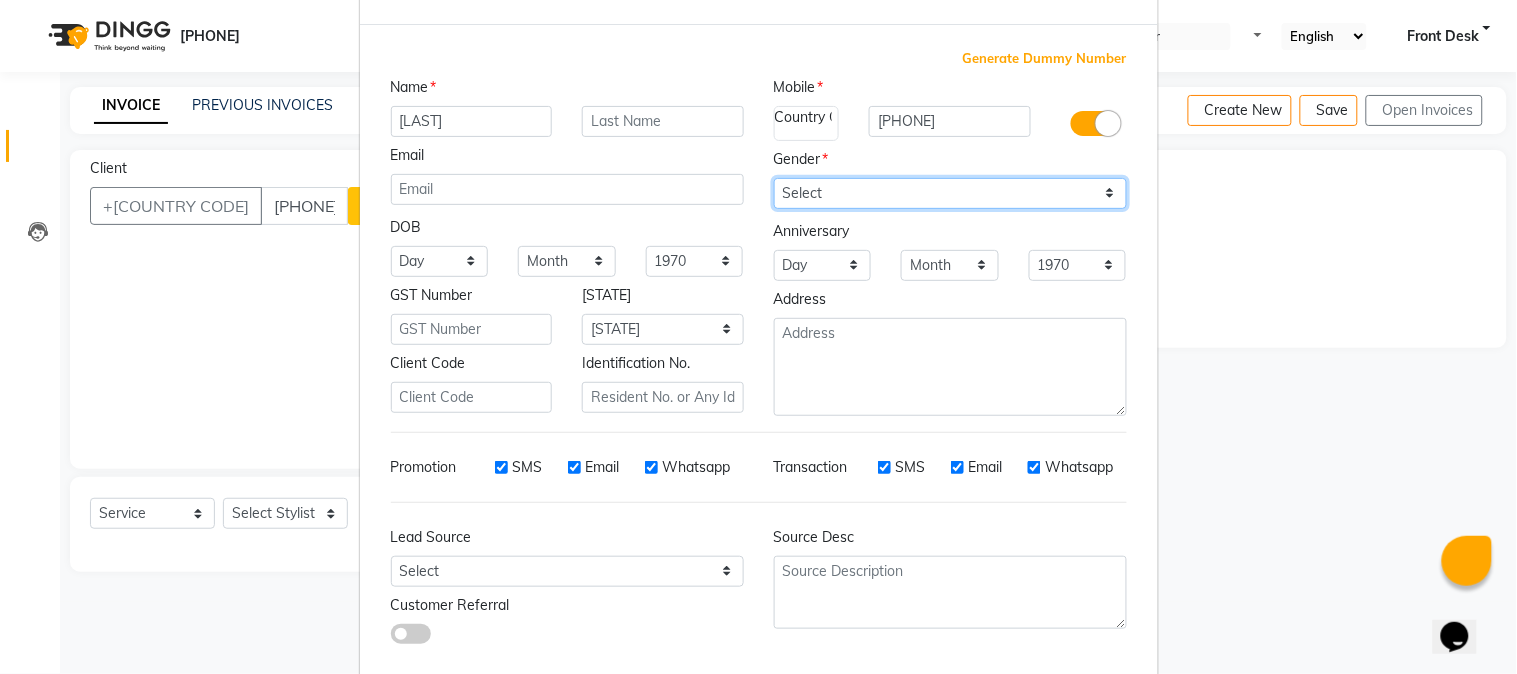 scroll, scrollTop: 111, scrollLeft: 0, axis: vertical 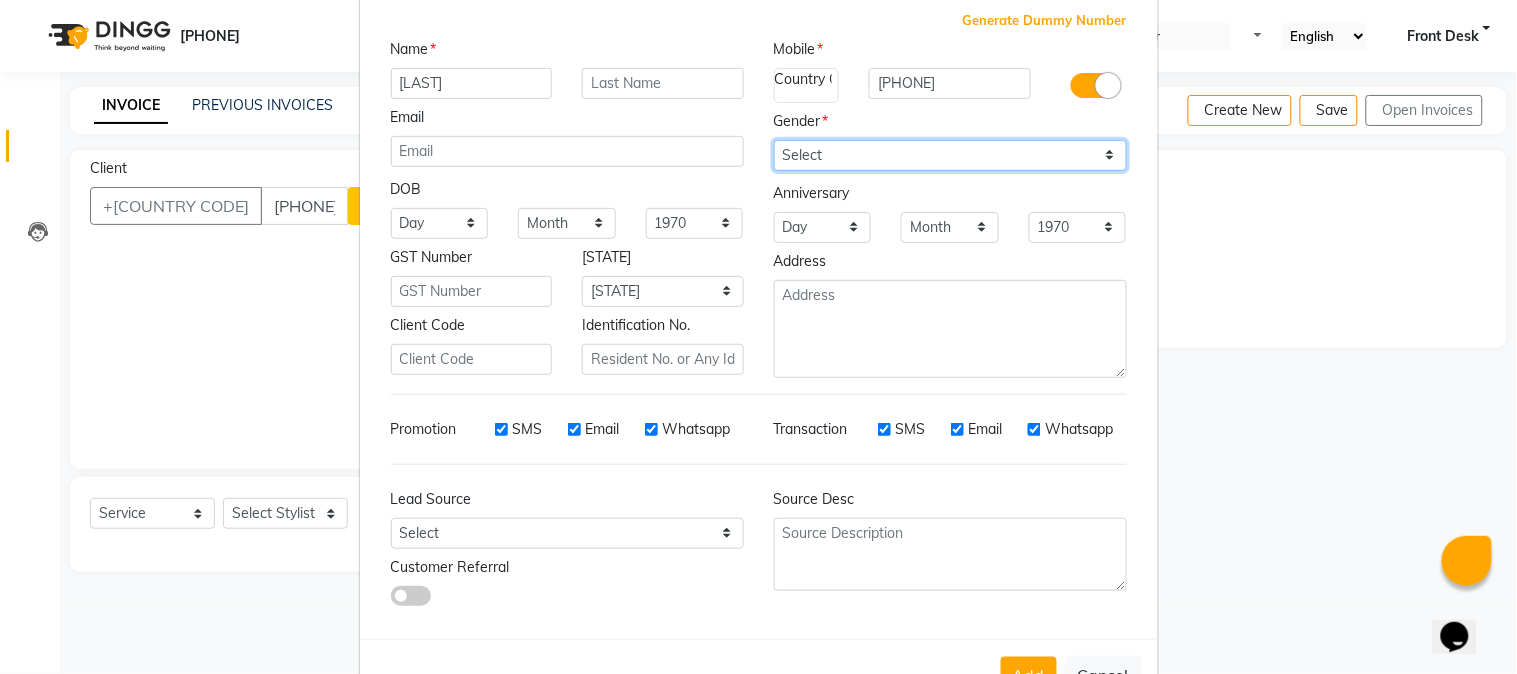 click on "Select Male Female Other Prefer Not To Say" at bounding box center [950, 155] 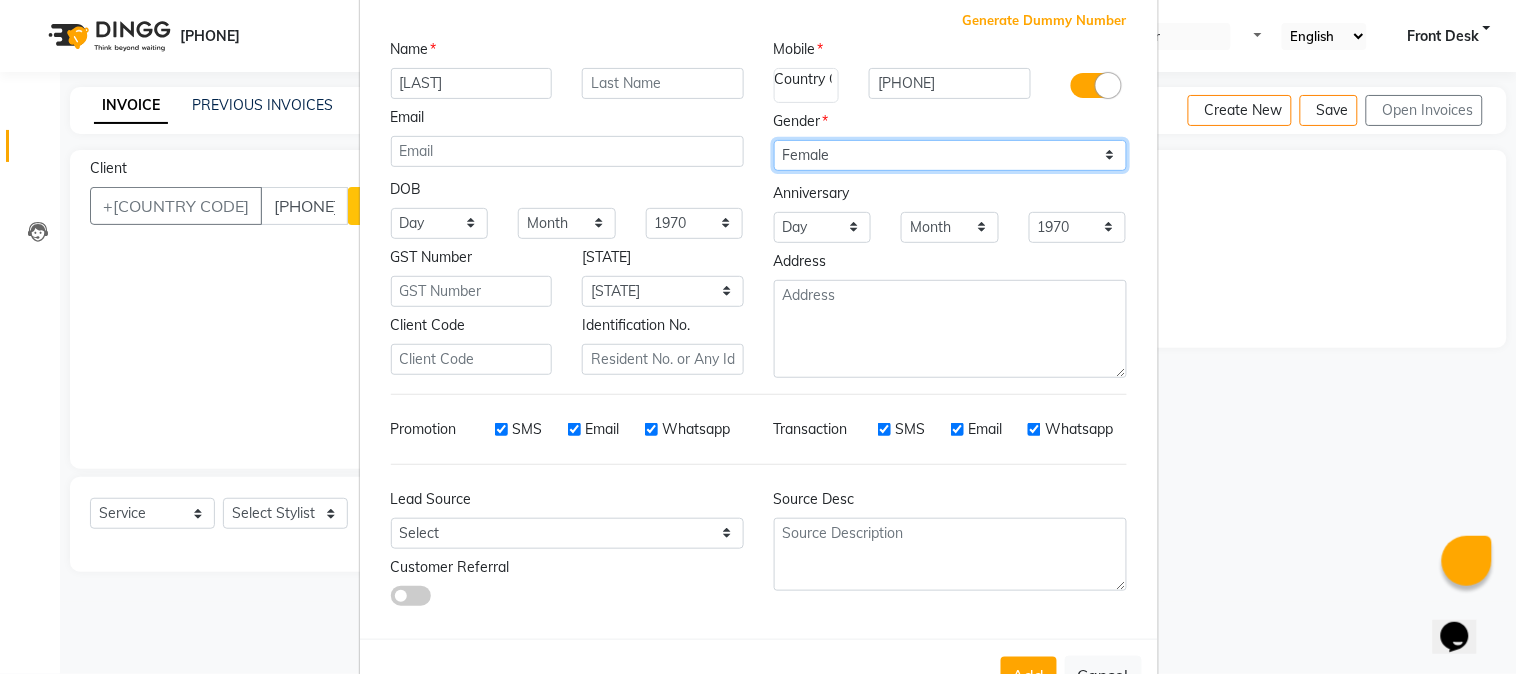 click on "Select Male Female Other Prefer Not To Say" at bounding box center [950, 155] 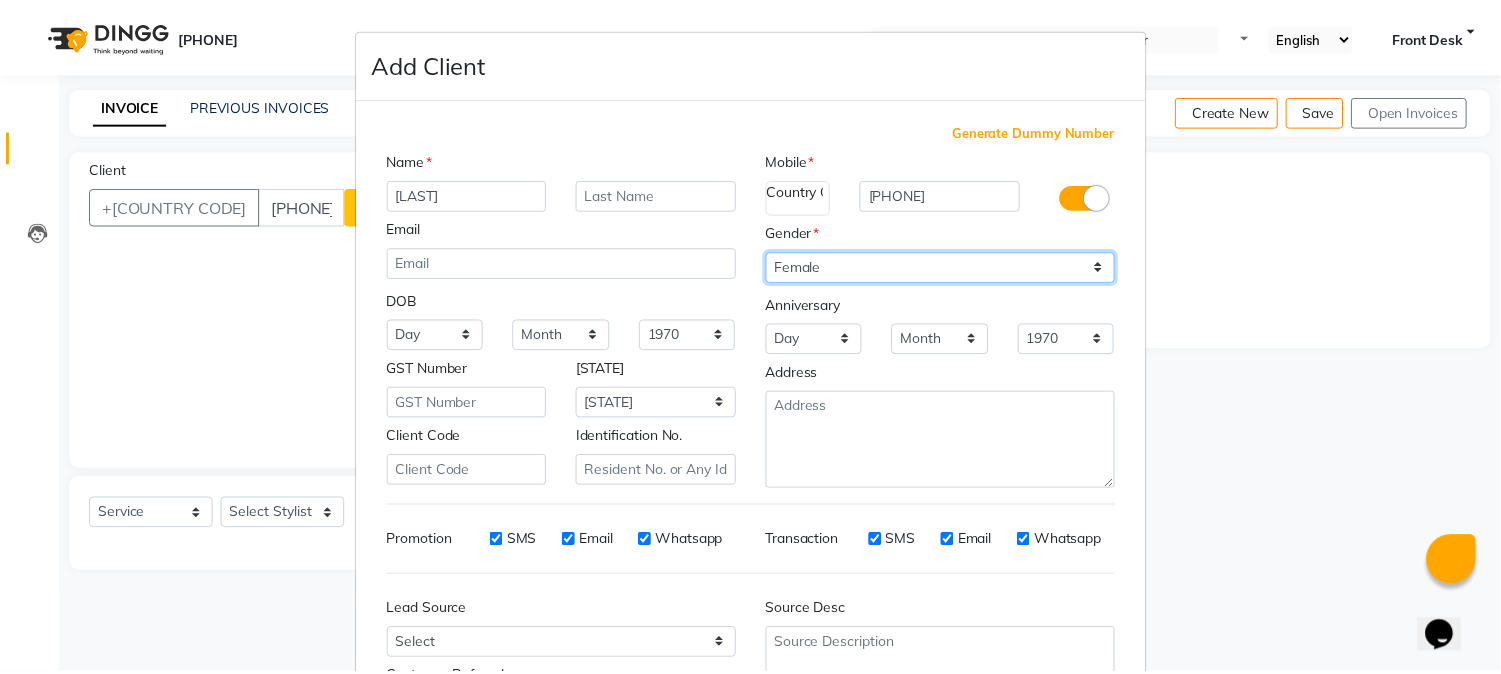 scroll, scrollTop: 111, scrollLeft: 0, axis: vertical 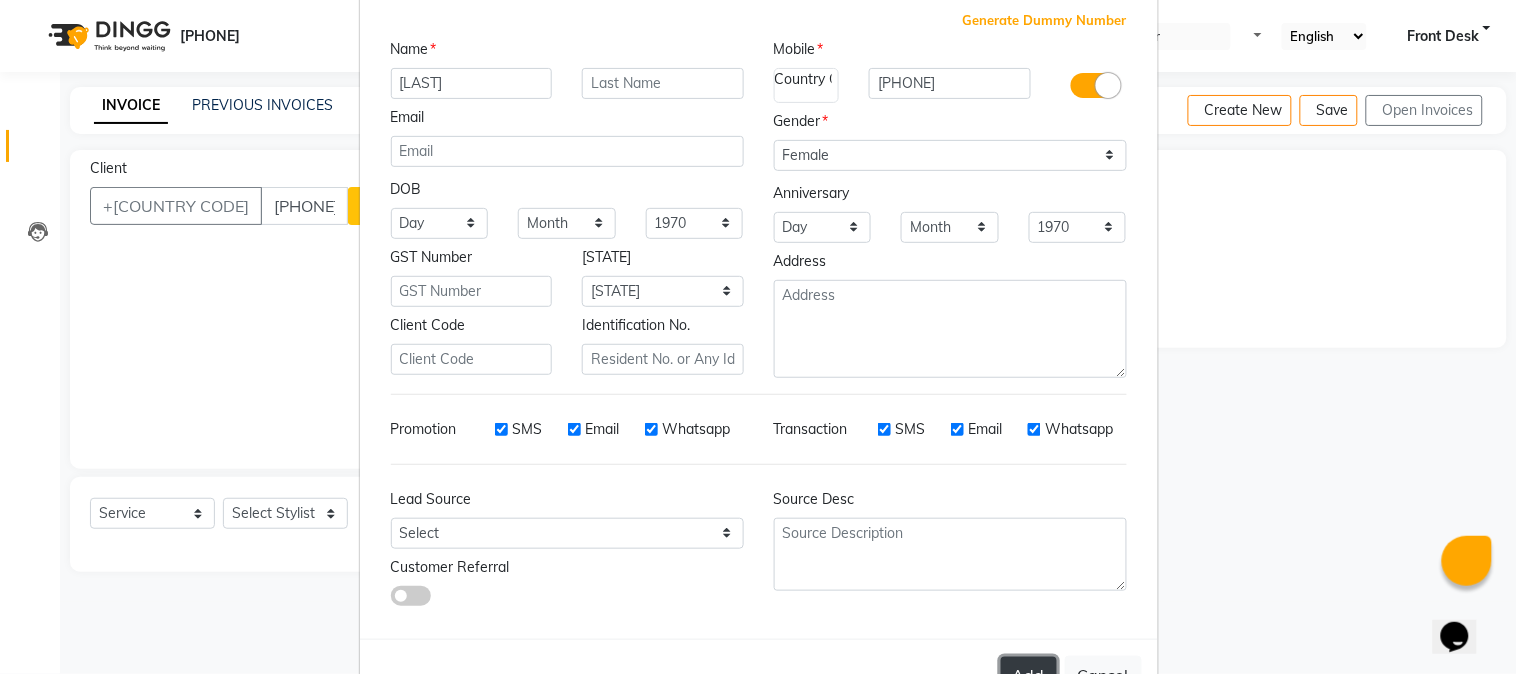click on "Add" at bounding box center (1029, 675) 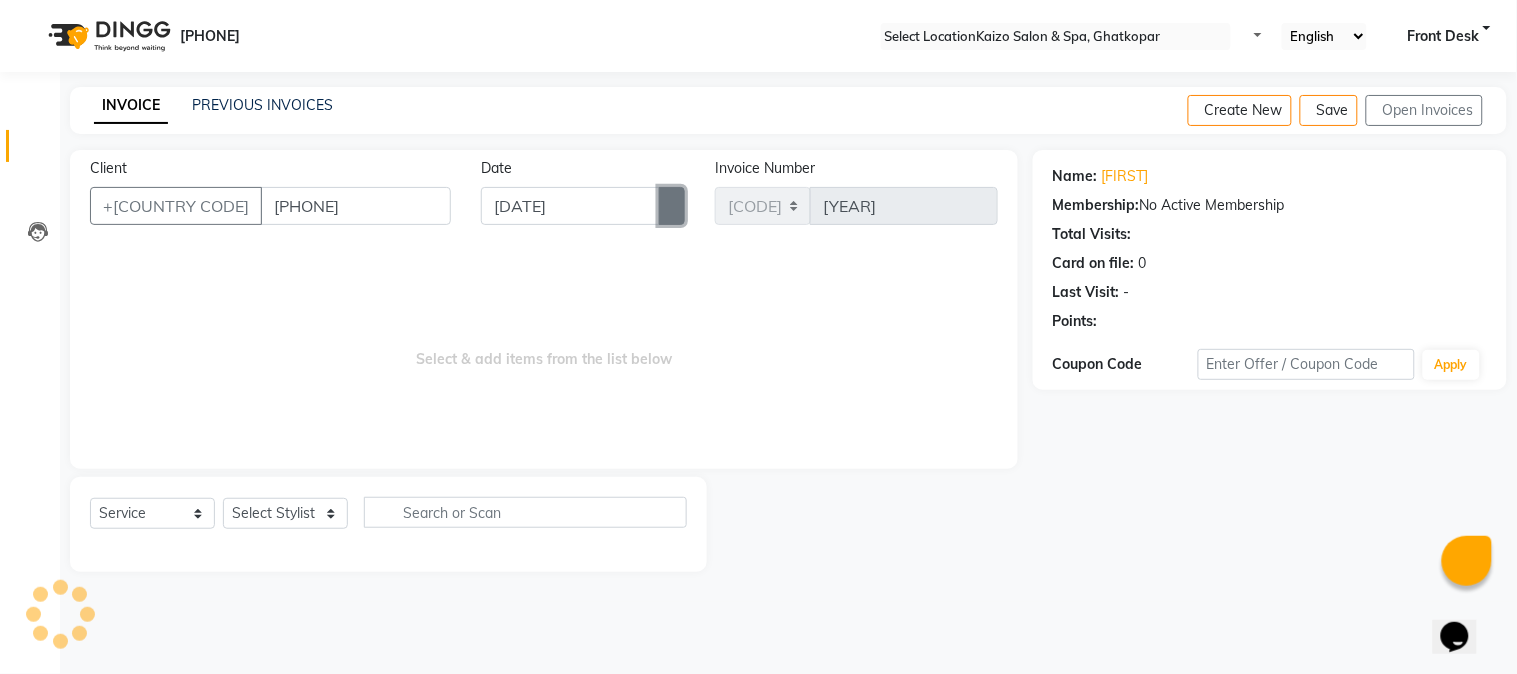 click at bounding box center [672, 206] 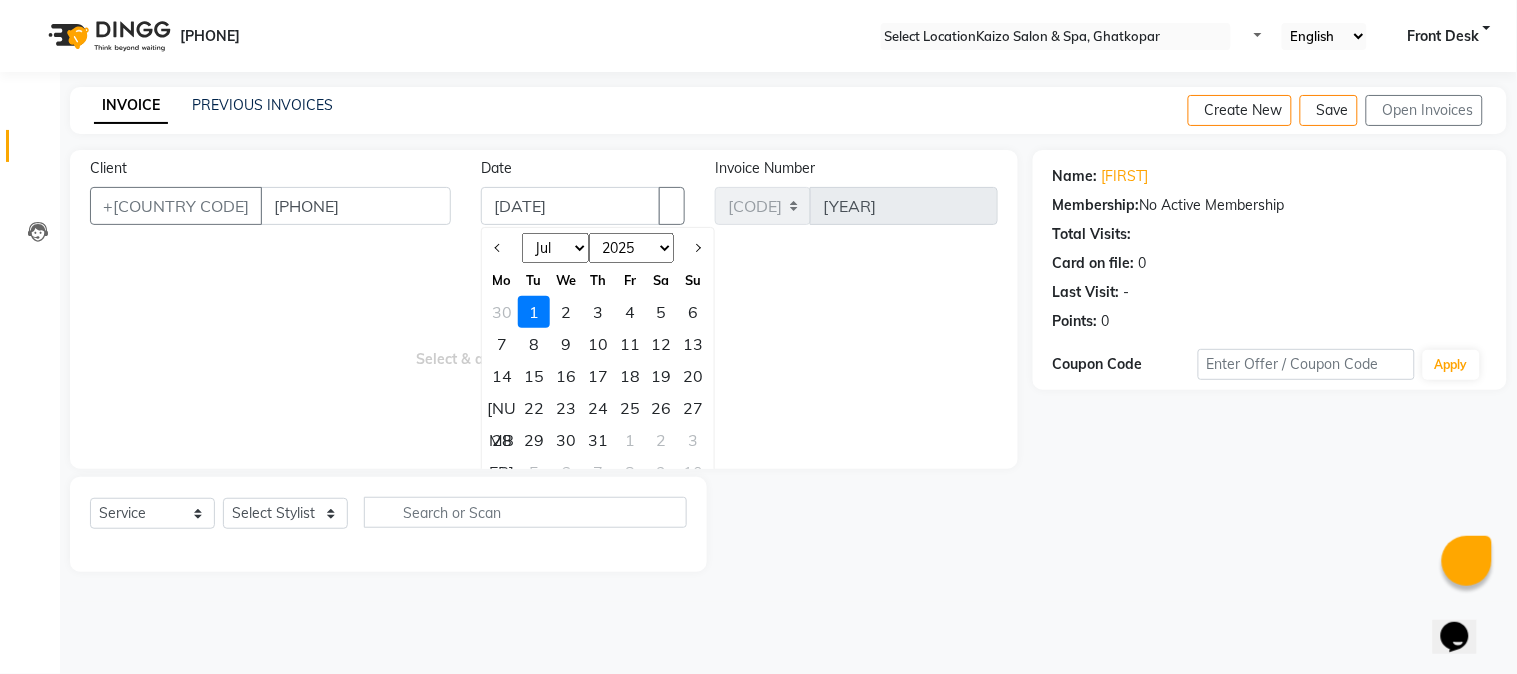 click on "30" at bounding box center (502, 312) 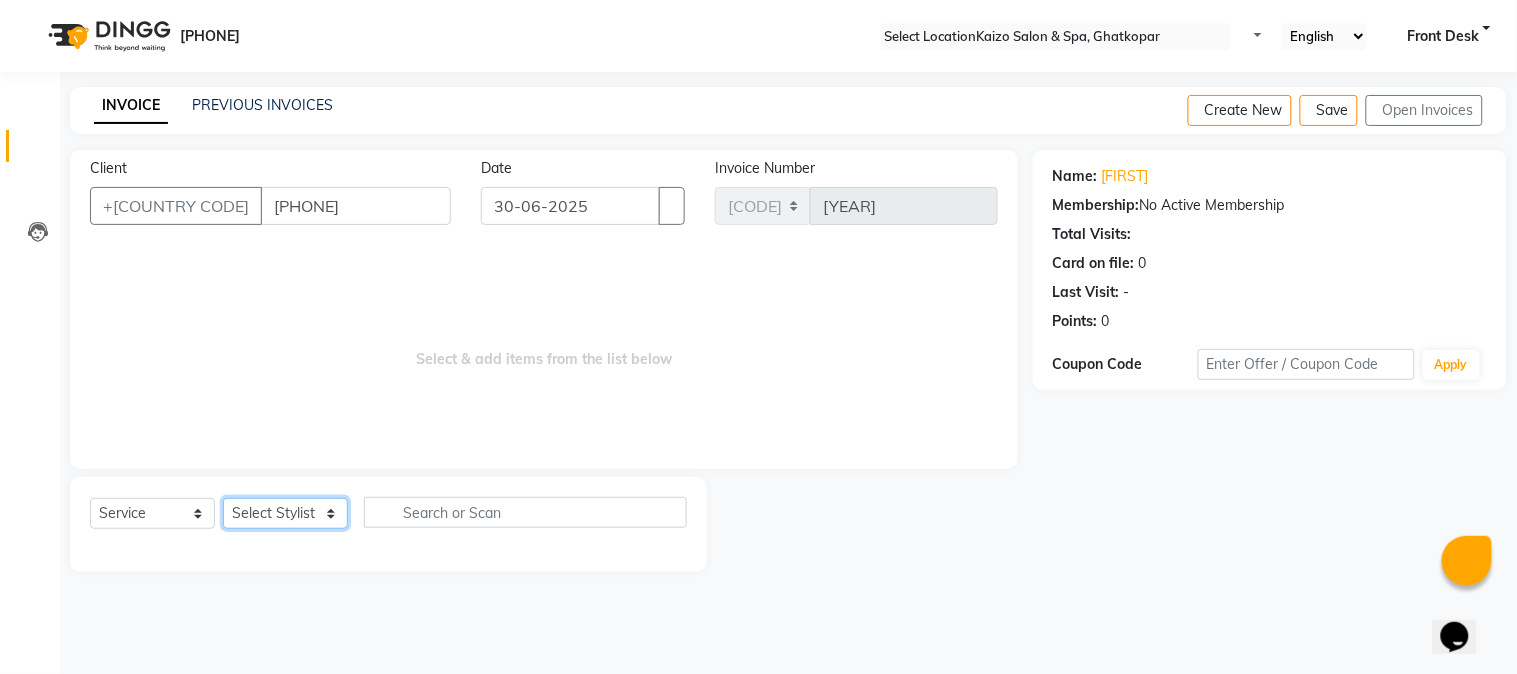 click on "Select Stylist ABDUL AKSHADA ANJALI ARBAZ ARIF FAHEEM Front Desk GOVIND HEENA IFTESHA JACIN NIBHA NIZAM PRANITA SALIM SAM SHADAB SHARIFA SMITA GALA SNEHAL SONI SONU WASEEM YASH" at bounding box center [285, 513] 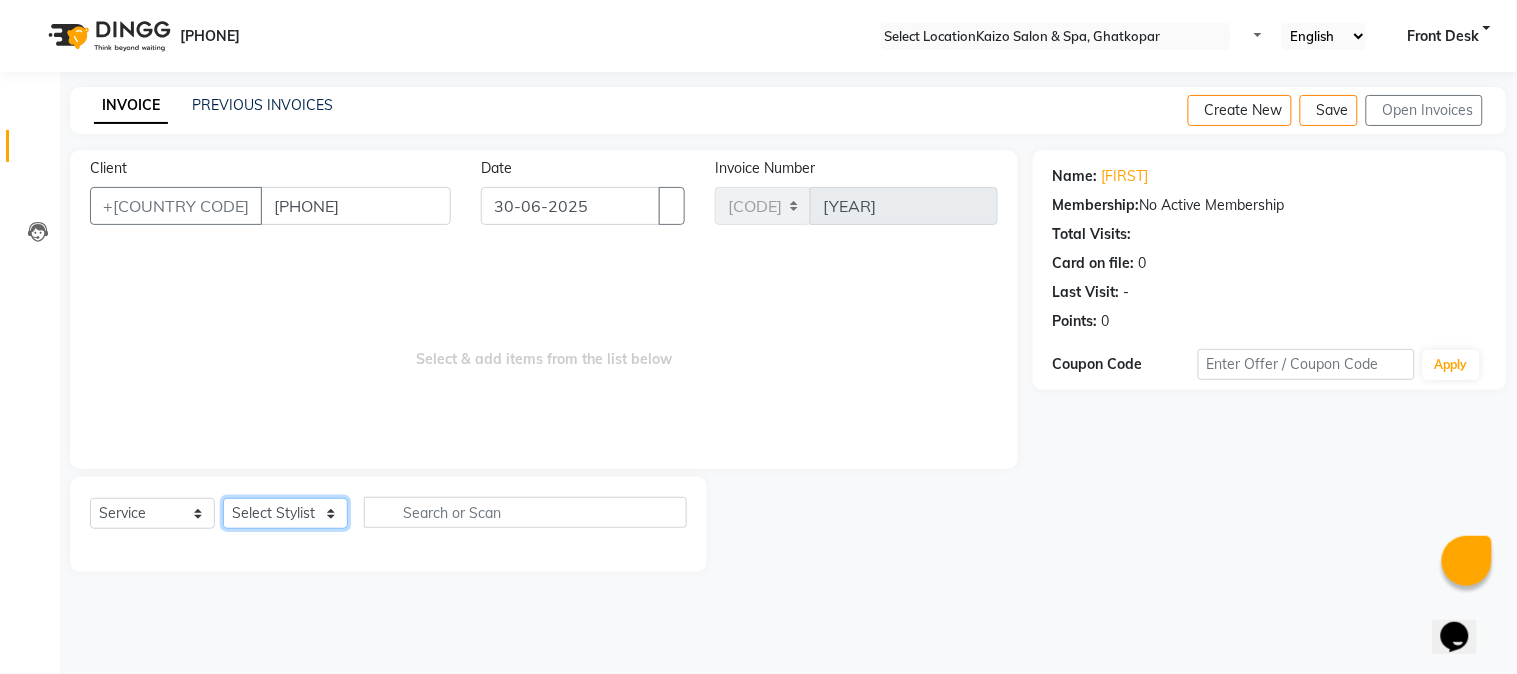 select on "[NUMBER]" 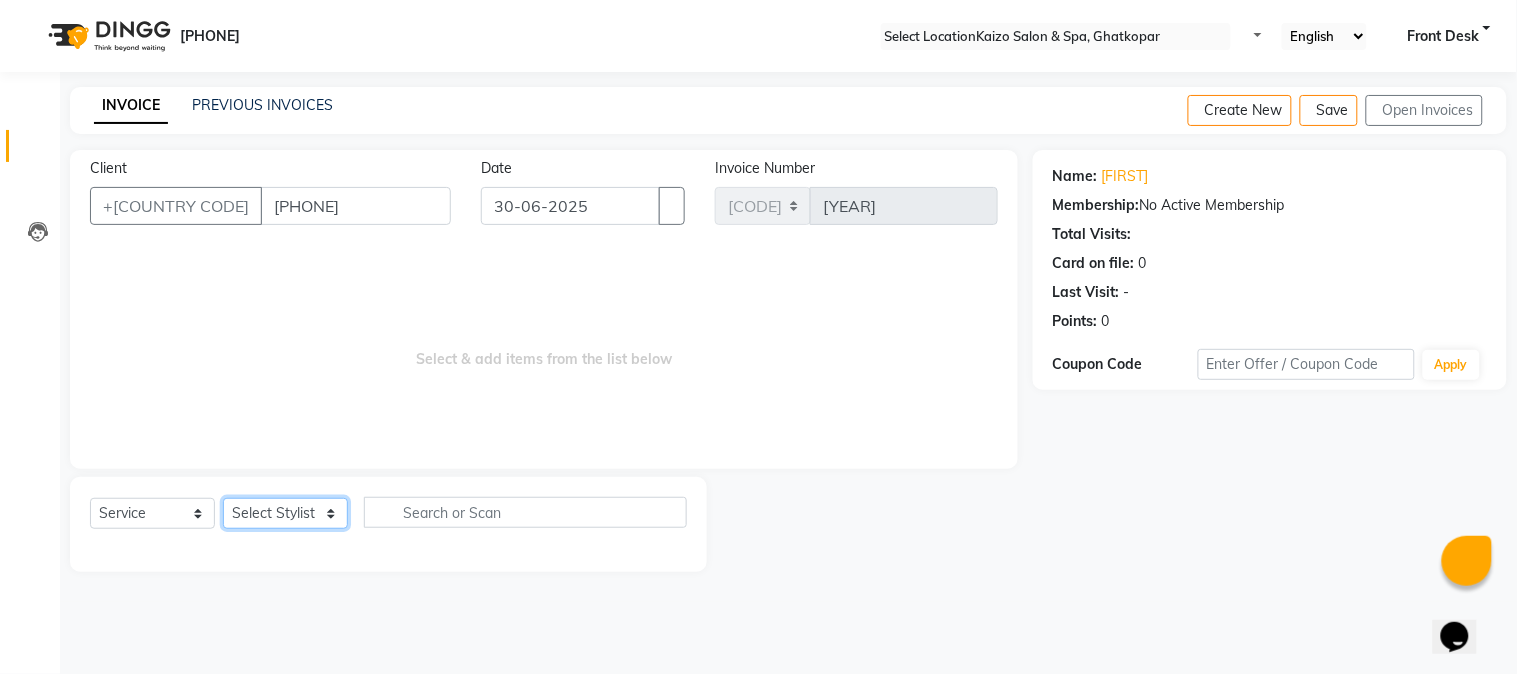click on "Select Stylist ABDUL AKSHADA ANJALI ARBAZ ARIF FAHEEM Front Desk GOVIND HEENA IFTESHA JACIN NIBHA NIZAM PRANITA SALIM SAM SHADAB SHARIFA SMITA GALA SNEHAL SONI SONU WASEEM YASH" at bounding box center [285, 513] 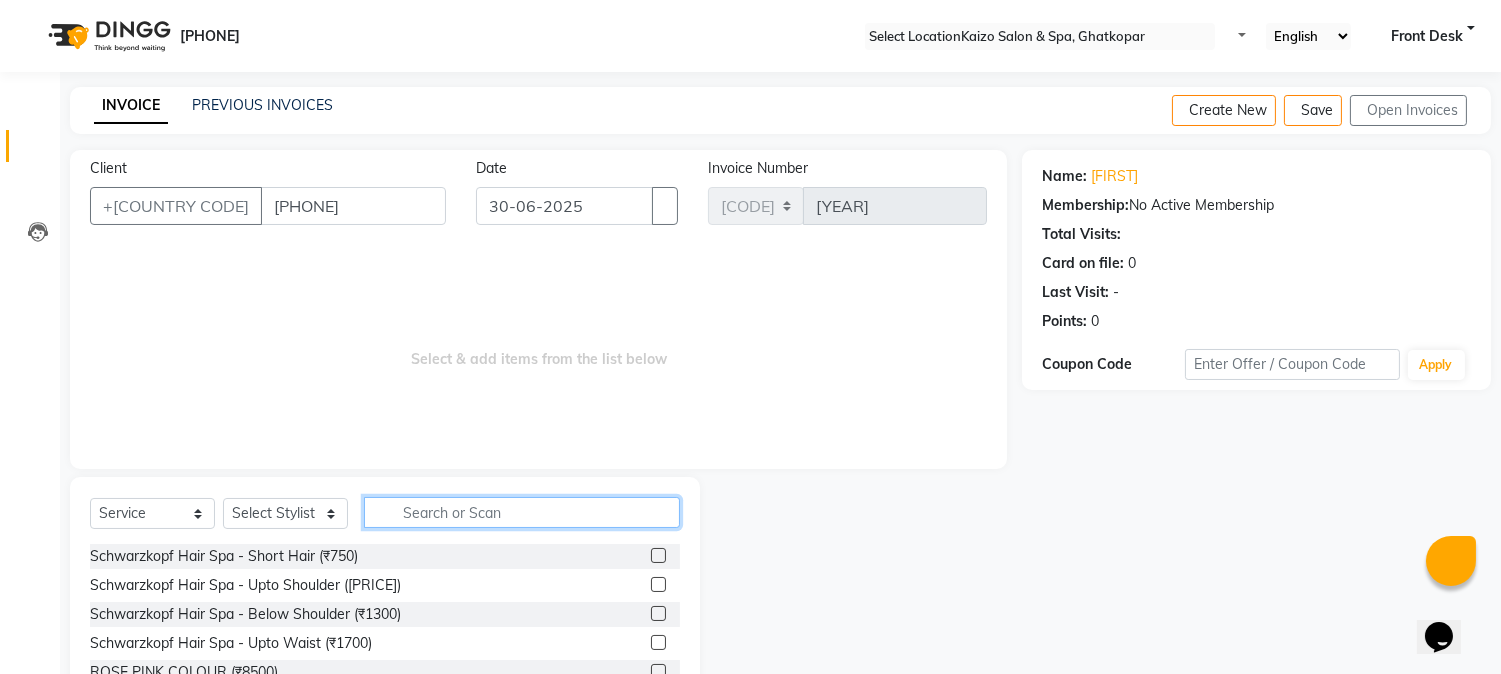 click at bounding box center (522, 512) 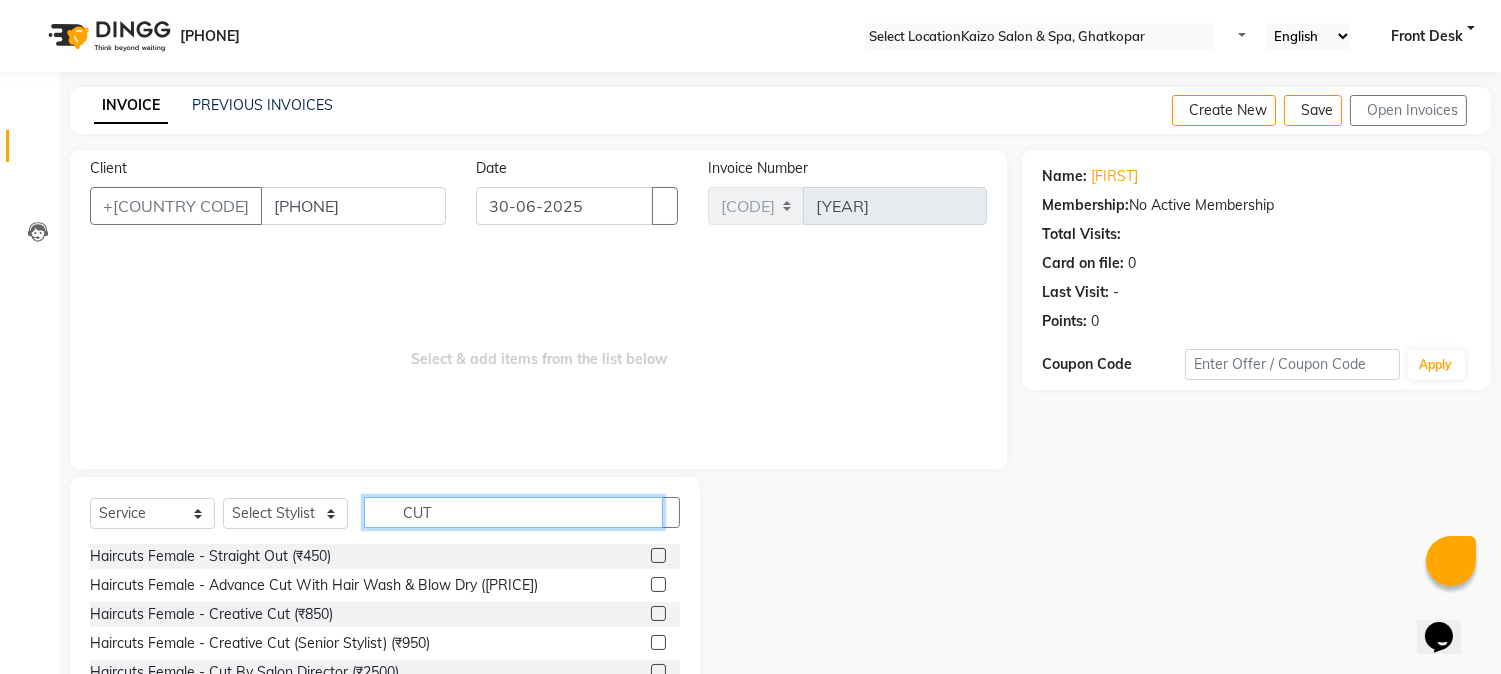 type on "CUT" 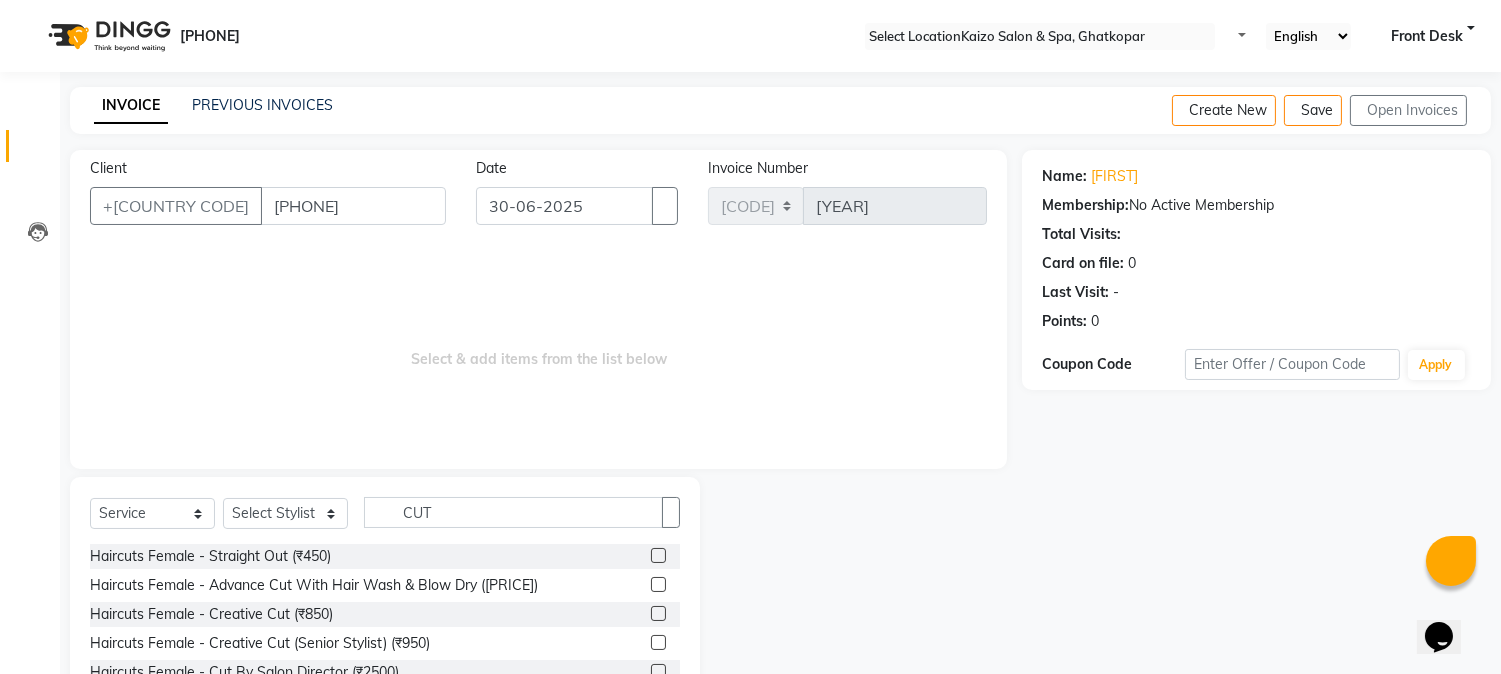 click at bounding box center (658, 613) 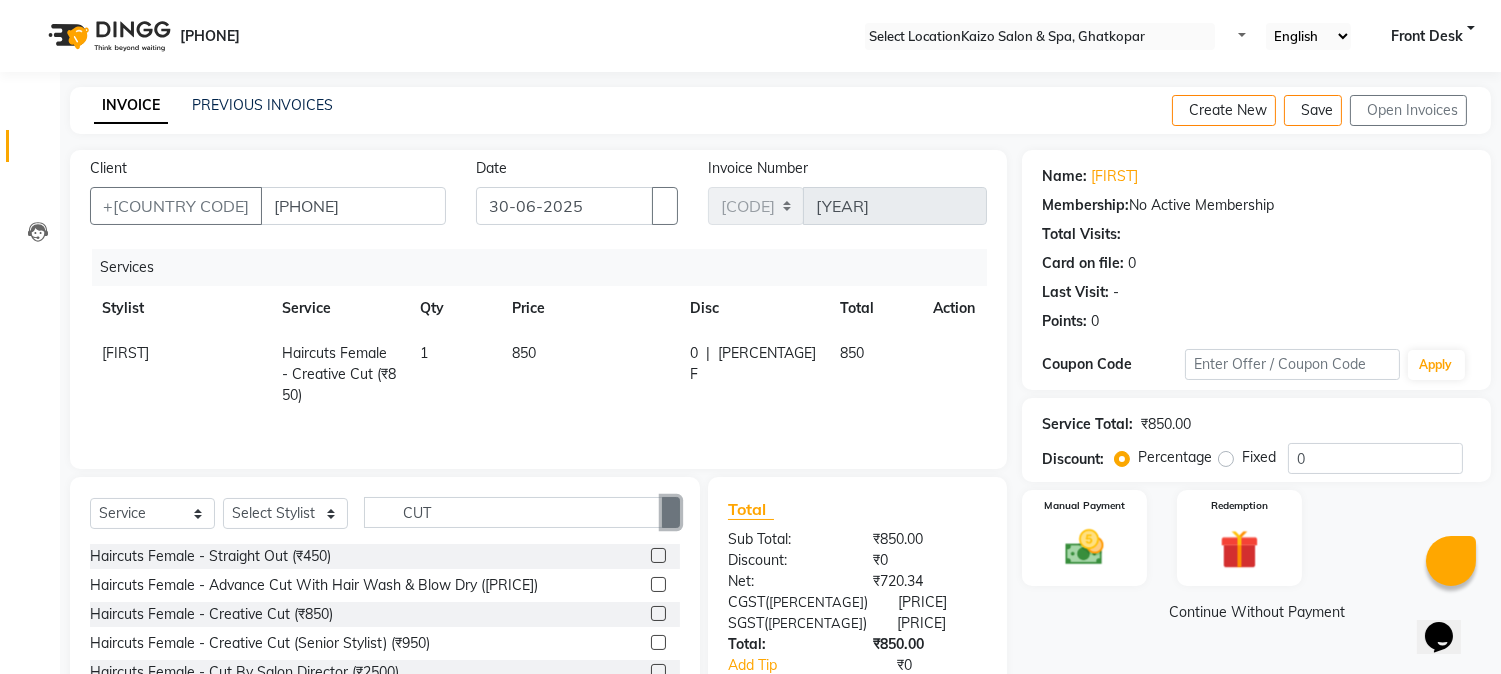 click at bounding box center (671, 513) 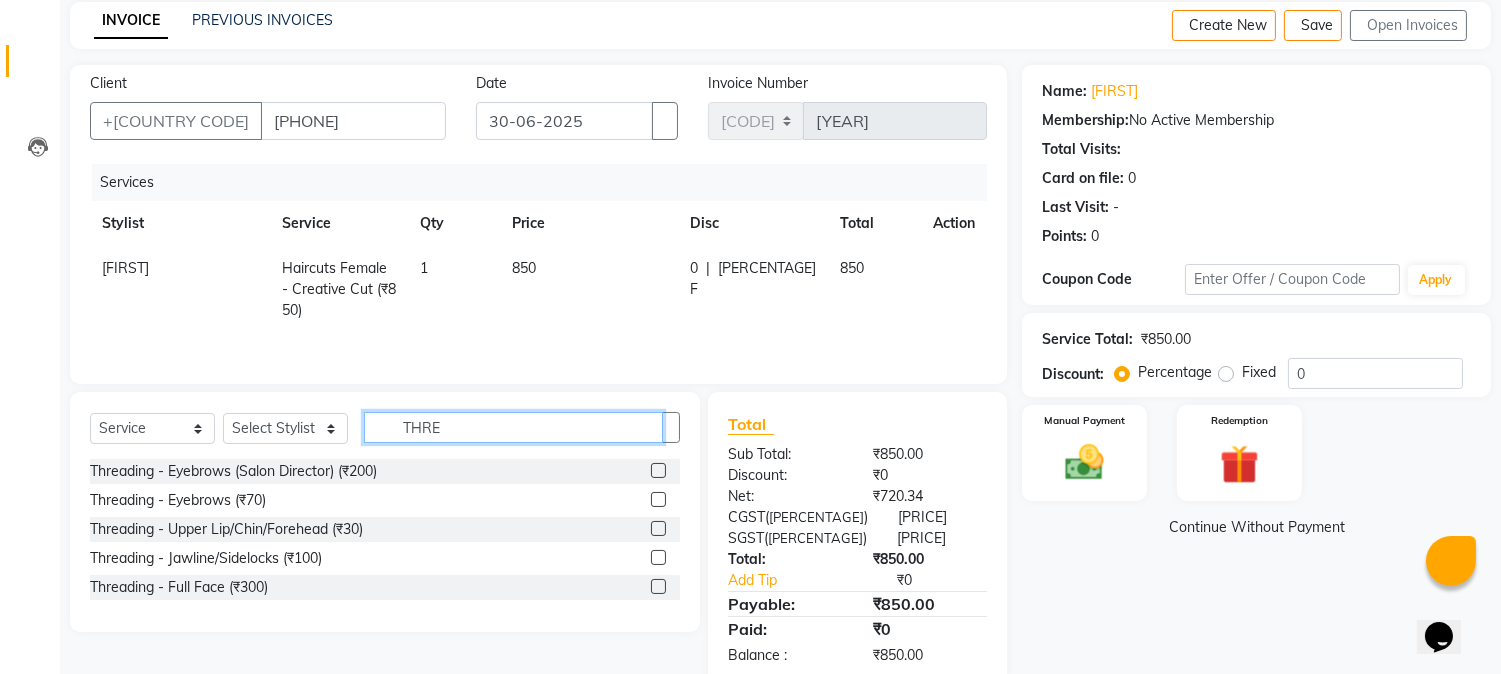 scroll, scrollTop: 127, scrollLeft: 0, axis: vertical 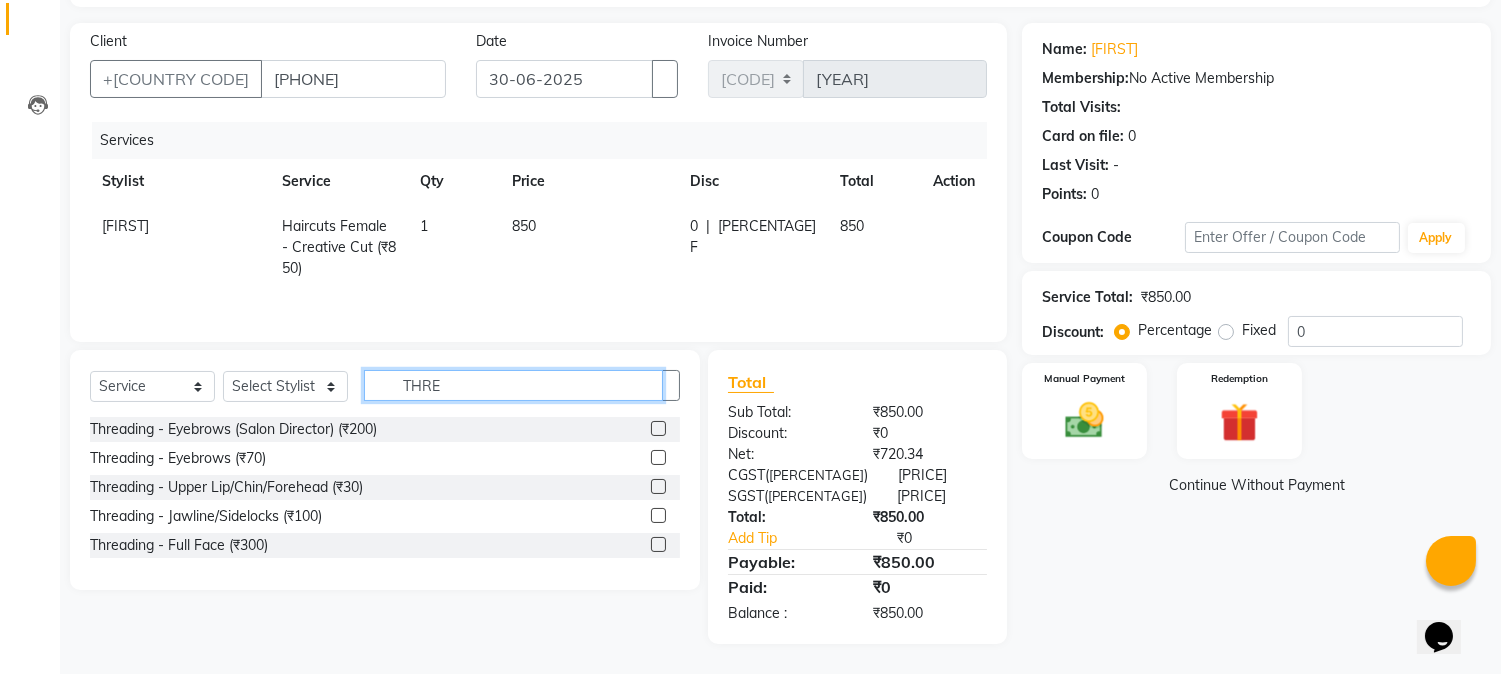type on "THRE" 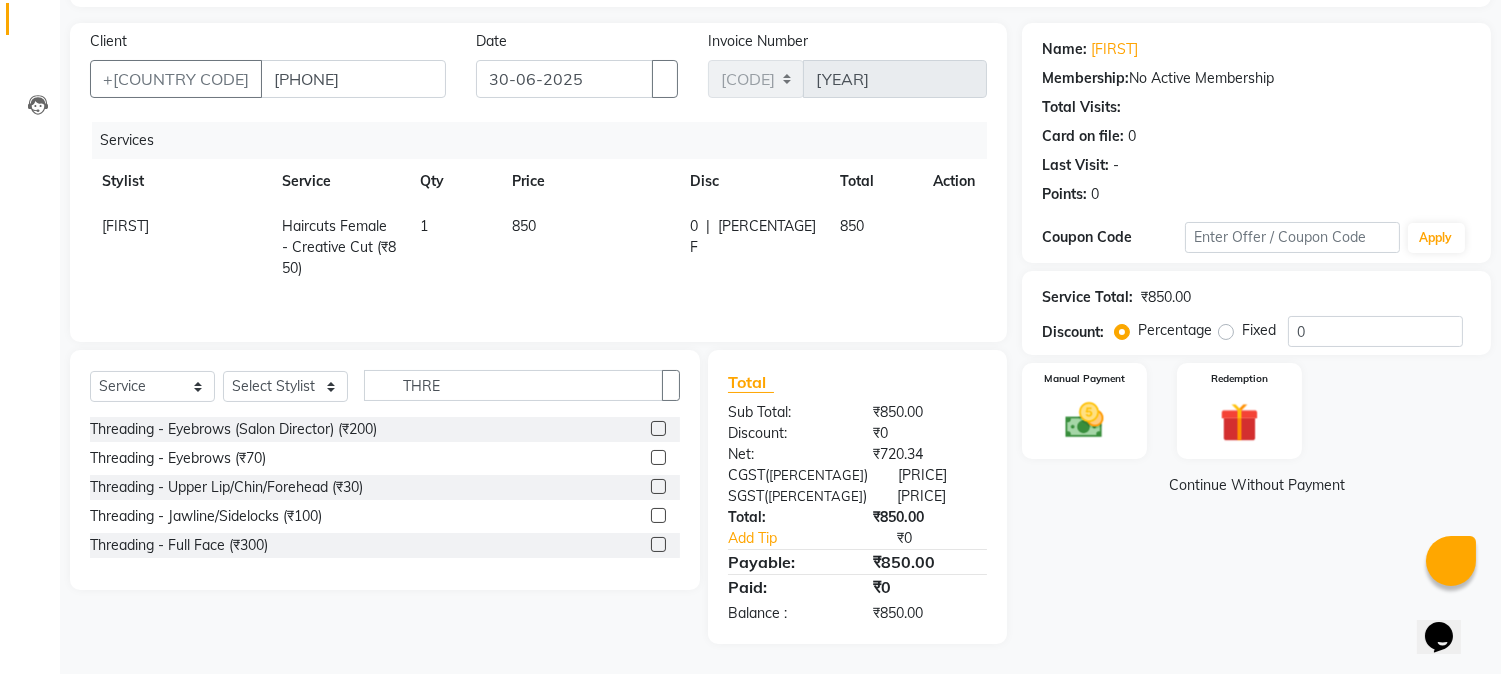 click at bounding box center (658, 515) 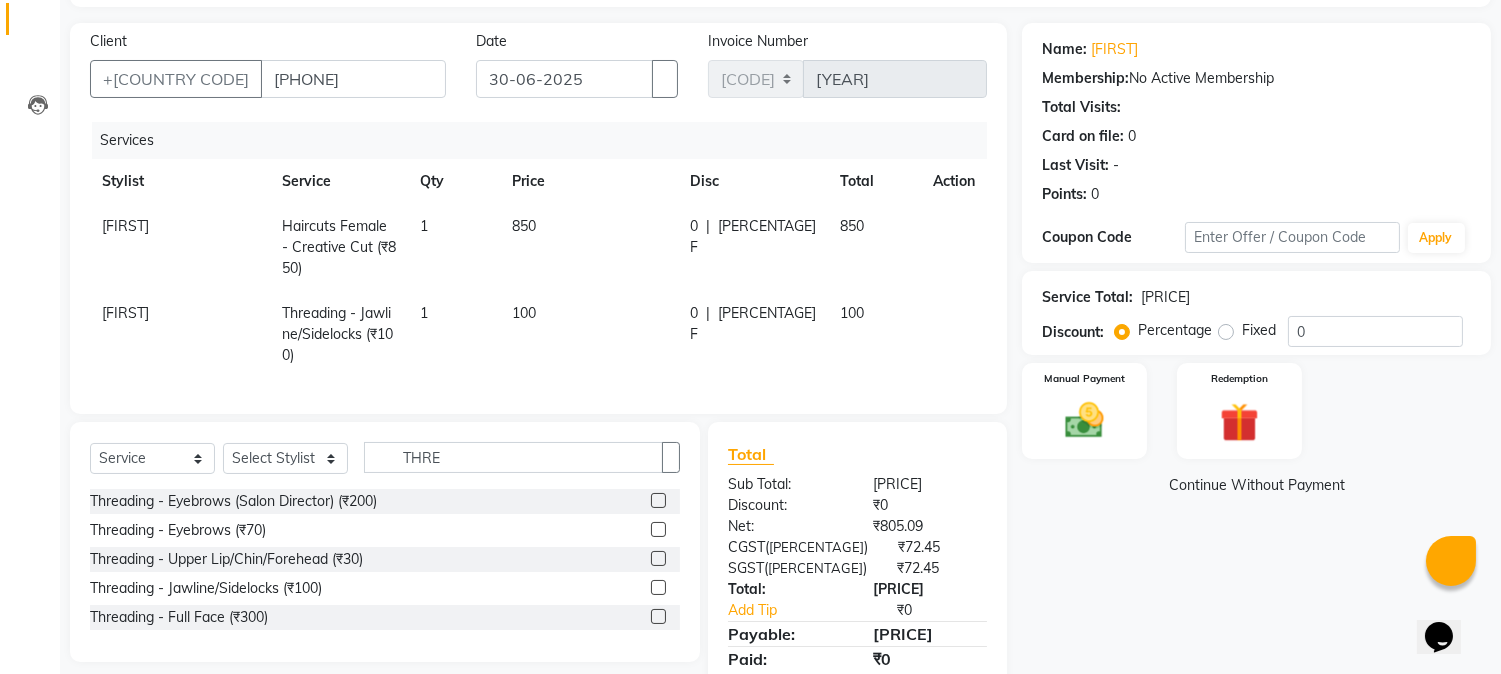 drag, startPoint x: 658, startPoint y: 567, endPoint x: 627, endPoint y: 485, distance: 87.66413 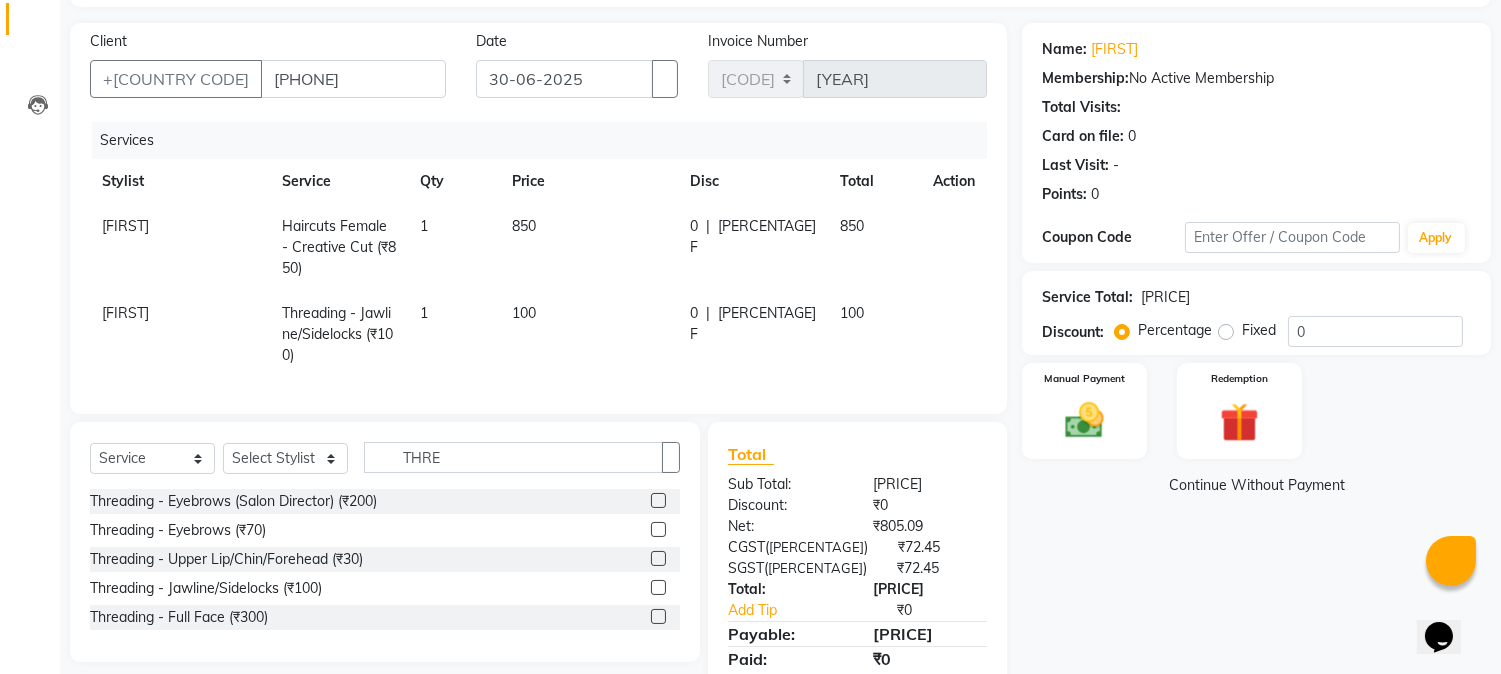 click at bounding box center (658, 558) 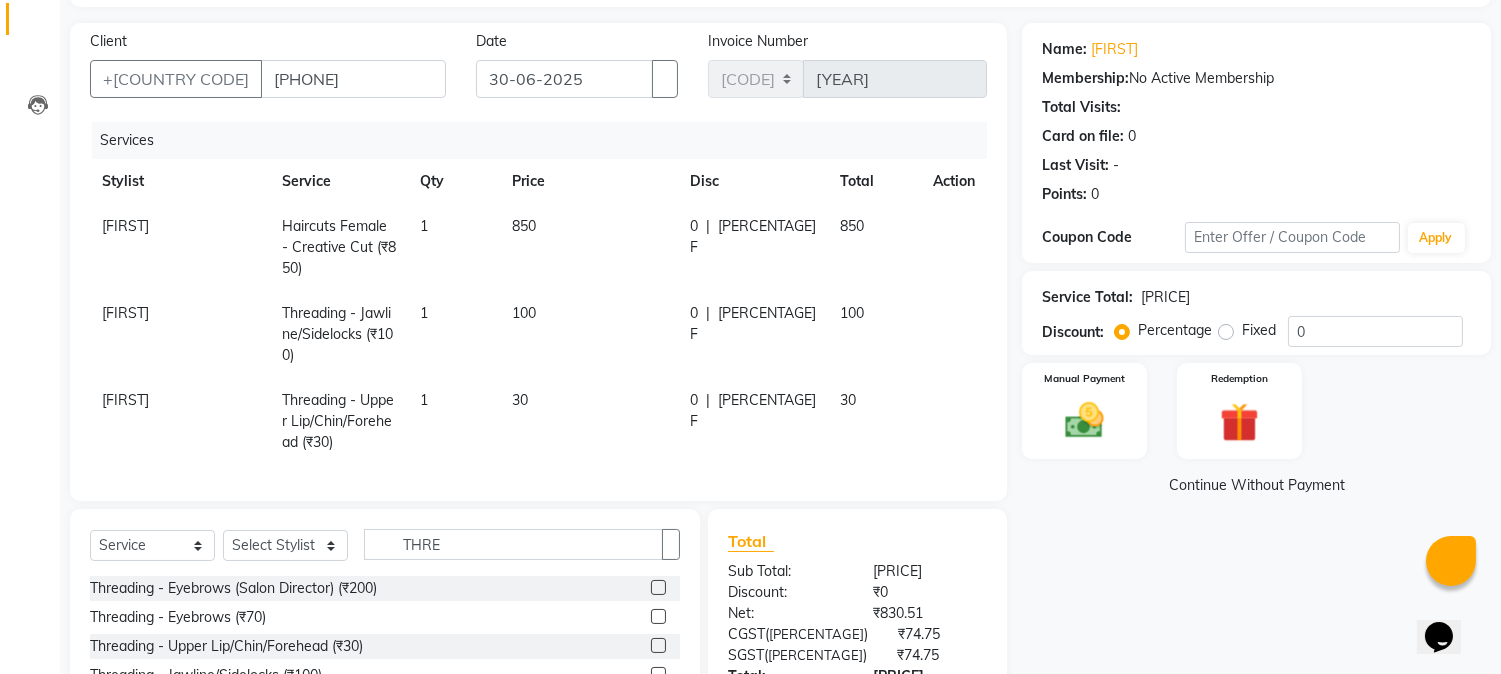 click on "30" at bounding box center (589, 247) 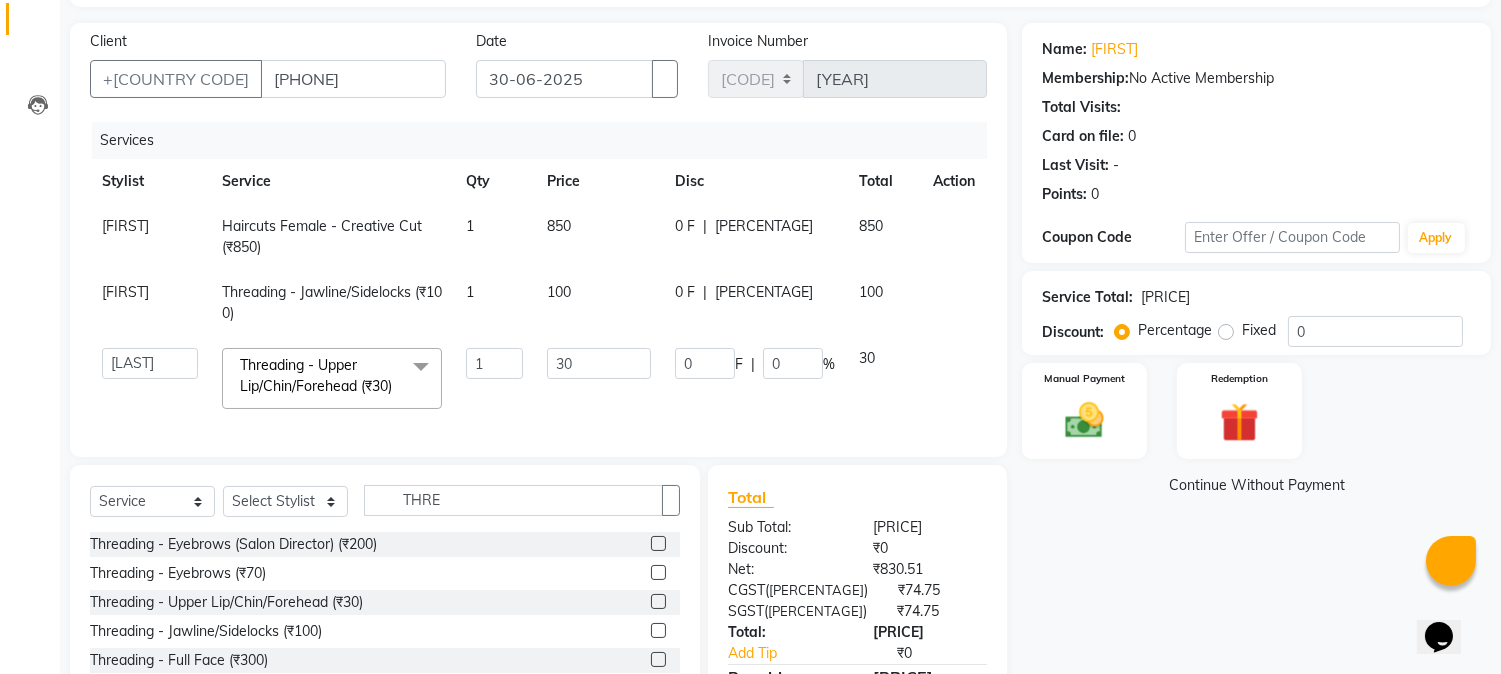 click on "30" at bounding box center [599, 237] 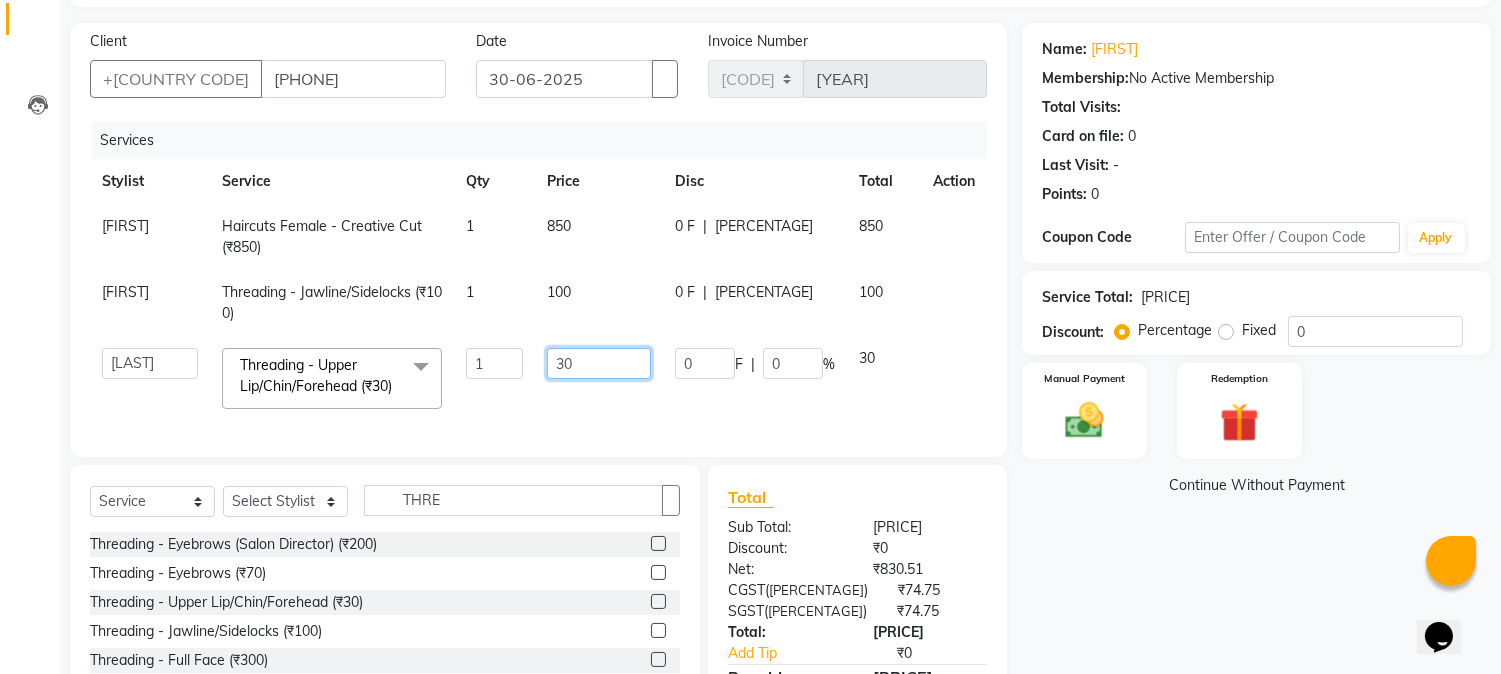 click on "30" at bounding box center (494, 363) 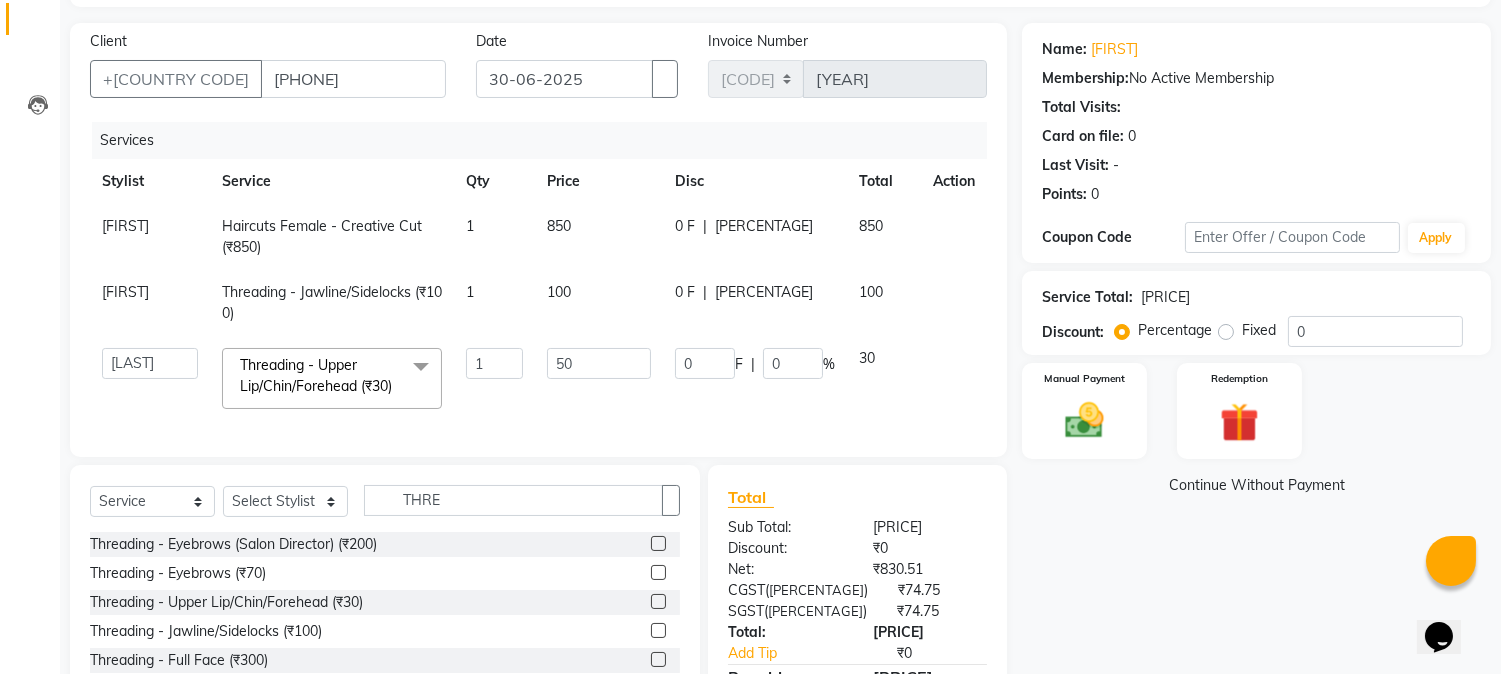 click on "[FIRST] Haircuts Female - Creative Cut (₹850) 1 850 0 F | 0 % 850 [FIRST] Threading - Jawline/Sidelocks (₹100) 1 100 0 F | 0 % 100  [FIRST]   [FIRST]   [FIRST]   [FIRST]   [FIRST]   Front Desk   [FIRST]   [FIRST]   [FIRST]   [FIRST]   [FIRST]   [FIRST]   [FIRST]   [FIRST]   [FIRST]   [FIRST]   [FIRST]   [FIRST]   [FIRST]   [FIRST]   [FIRST]   [FIRST]   [FIRST]  Threading - Upper Lip/Chin/Forehead (₹30)  x Schwarzkopf Hair Spa - Short Hair (₹750) Schwarzkopf Hair Spa - Upto Shoulder (₹950) Schwarzkopf Hair Spa - Below Shoulder (₹1300) Schwarzkopf Hair Spa - Upto Waist (₹1700) ROSE PINK COLOUR (₹8500) HAIRSTYLIST COURSE  (₹35000) NECK WAX BRAZILAIN (₹600) TOUCHUP (₹1350) TOUCHUP AF (₹1500) CANDLE ANITAS PEDICURE (₹2000) CANDLE ANITAS MANICURE (₹2000) COLOR AMPOULE (₹1500) DEEP CONDITIONING (₹800) FIBRE PLEX (₹2500) PERMING (₹10000) BOTOPLAST TREATMENT (₹10000) BOTOX TREATMENT (₹8000) BIOTINE TREATMENT (₹10000) Smooth Bond - Upto Shoulder (₹4000) Smooth Bond - Below Shoulder (₹6000) 1 50 0 F |" at bounding box center (538, 312) 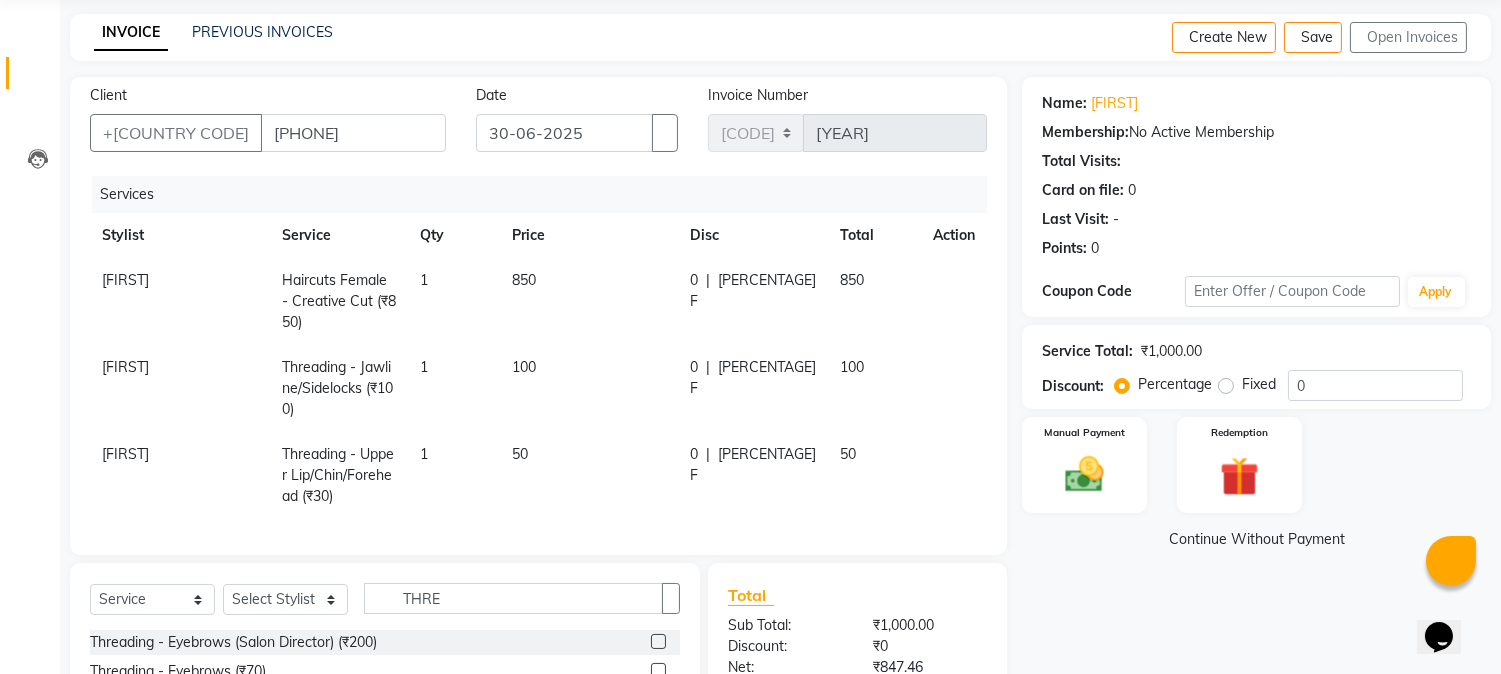 scroll, scrollTop: 111, scrollLeft: 0, axis: vertical 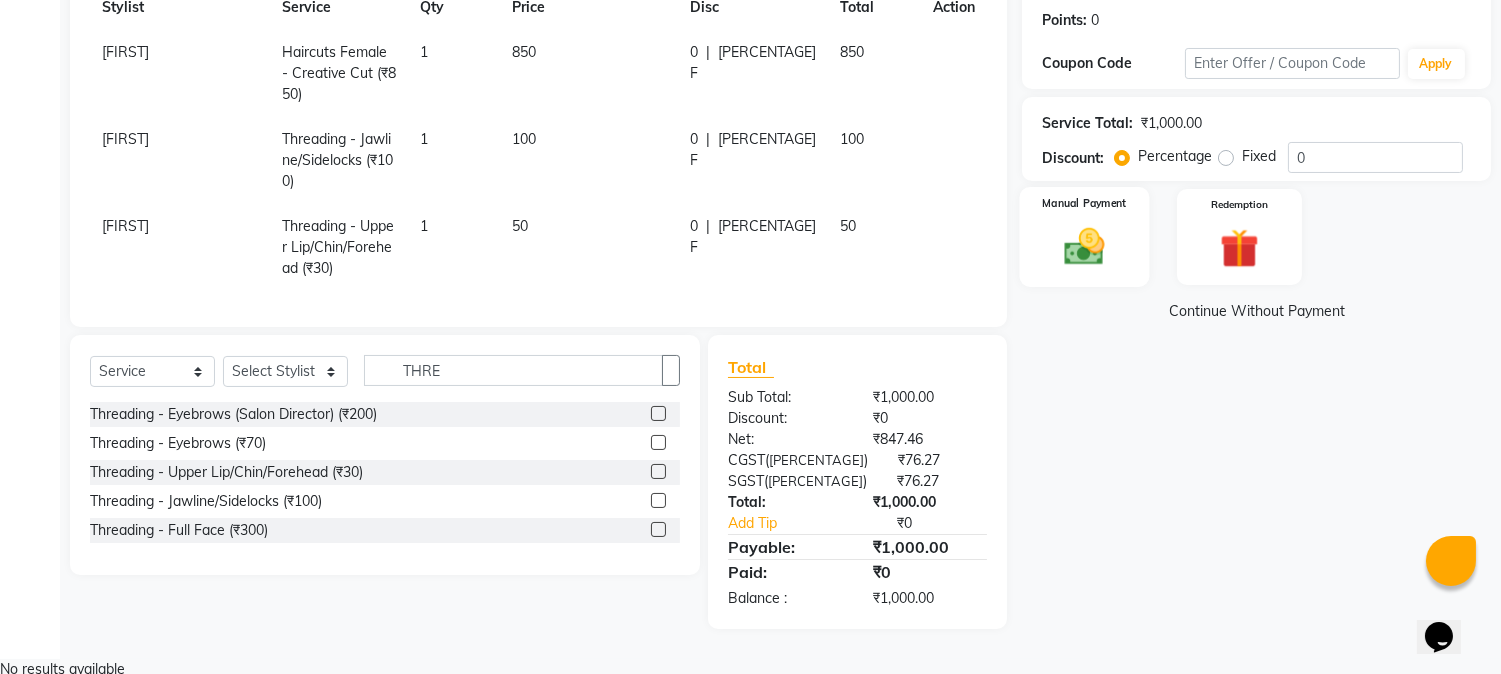 click at bounding box center (1085, 246) 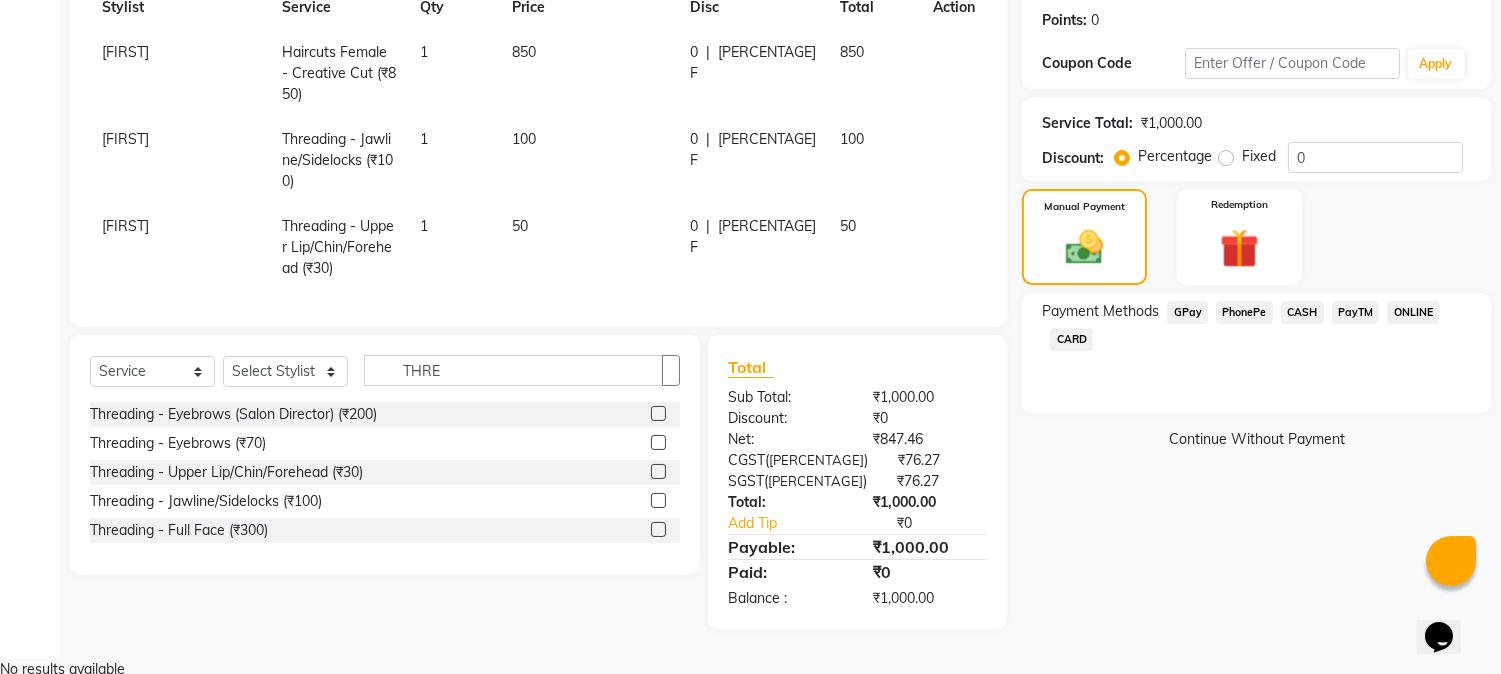 click on "PhonePe" at bounding box center [1187, 312] 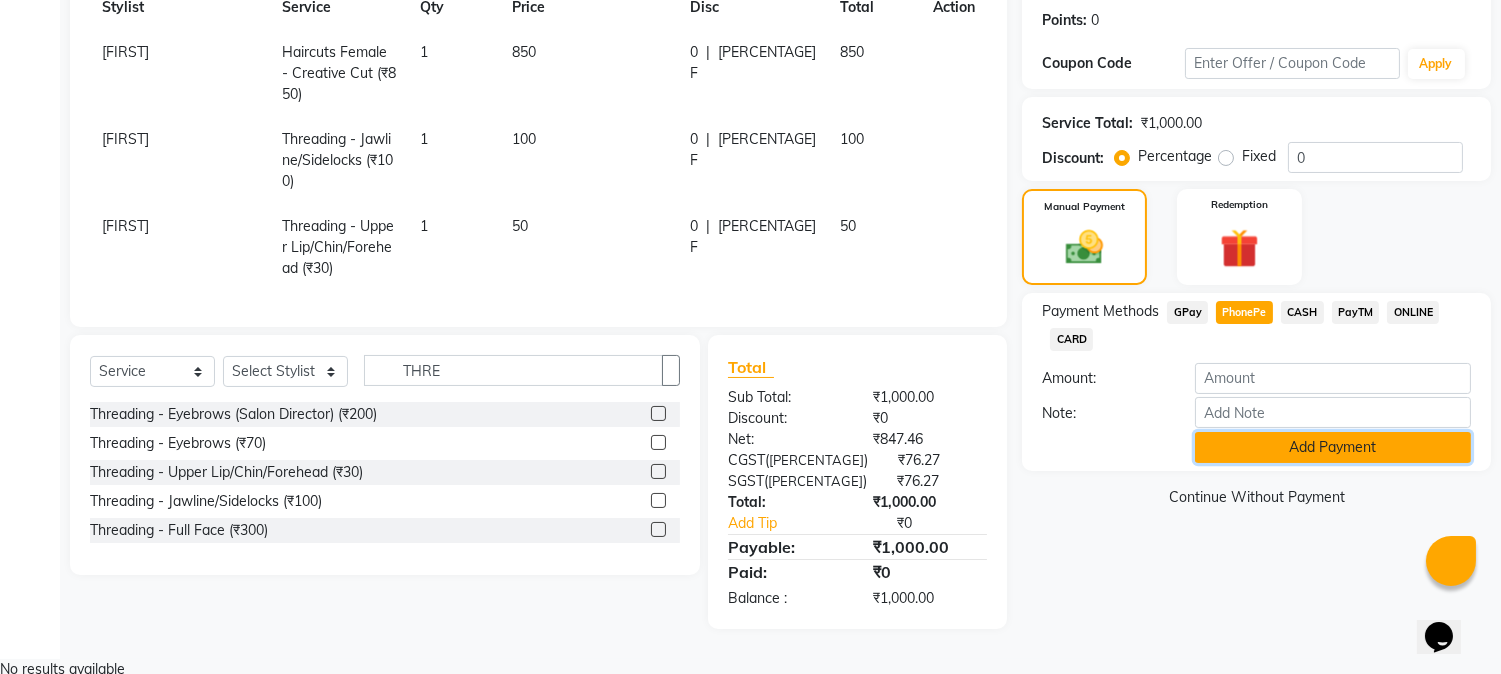 click on "Add Payment" at bounding box center [1333, 447] 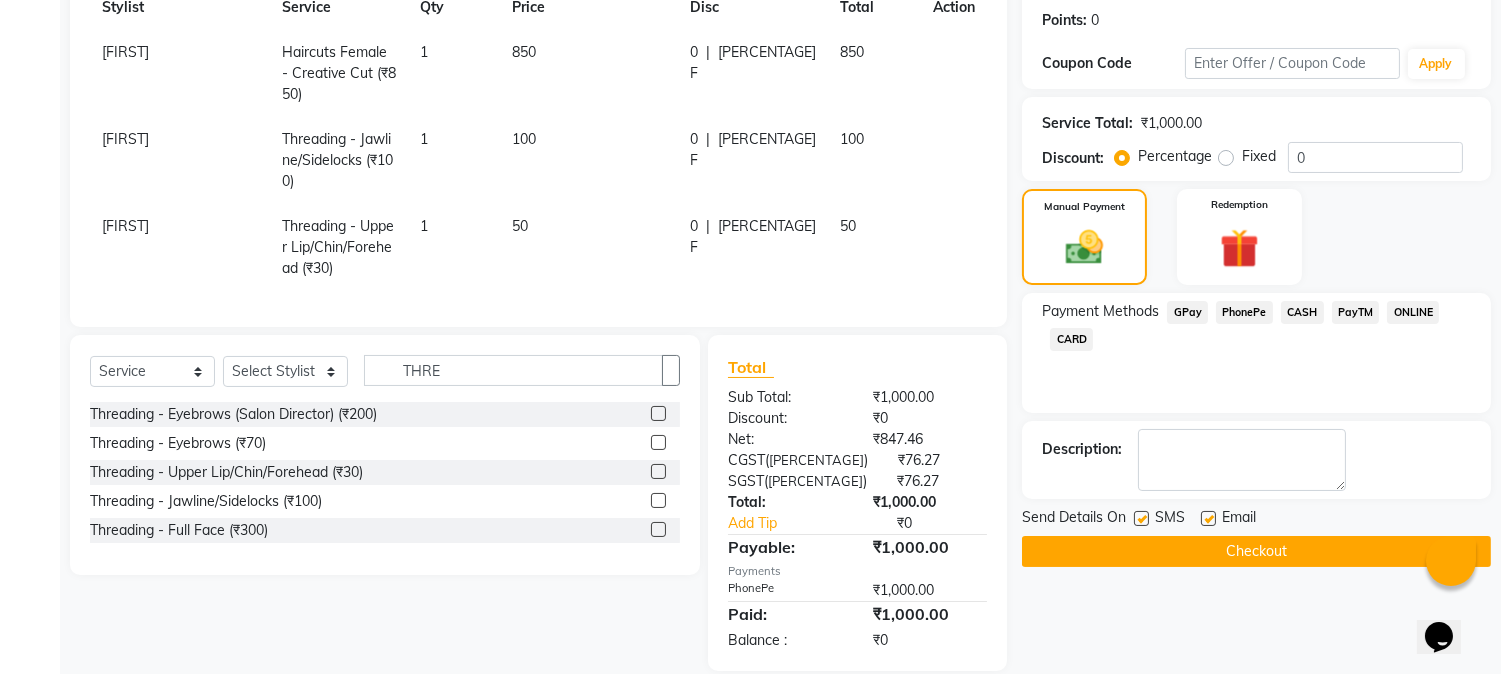 click on "Send Details On SMS Email" at bounding box center (1256, 519) 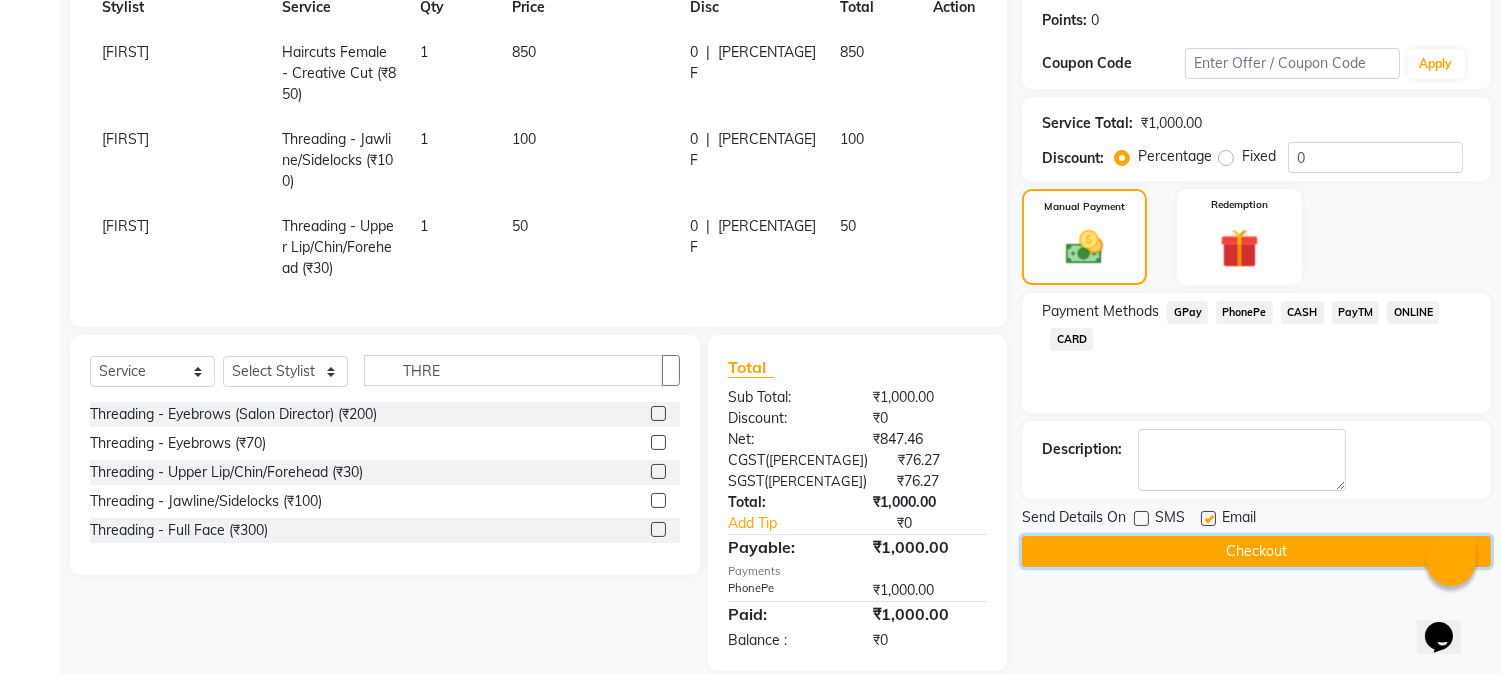 click on "Checkout" at bounding box center [1256, 551] 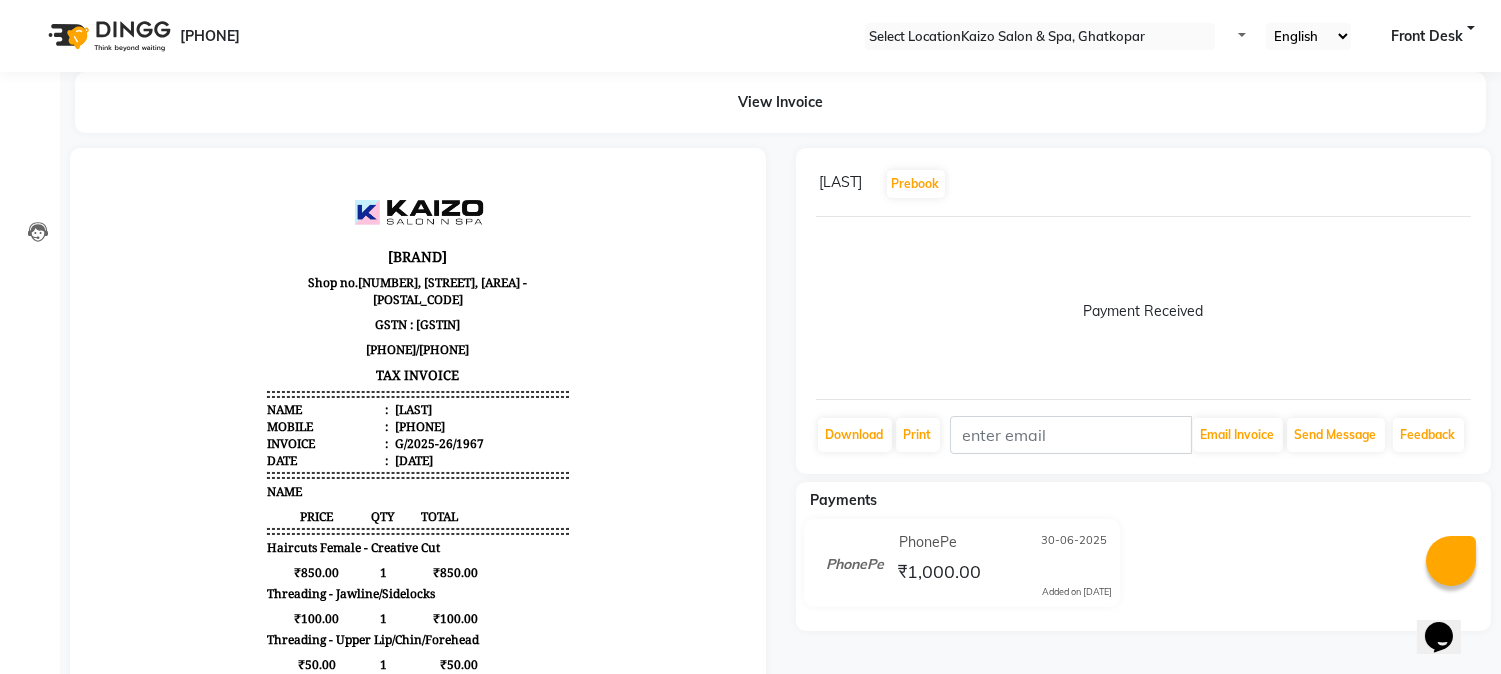 scroll, scrollTop: 0, scrollLeft: 0, axis: both 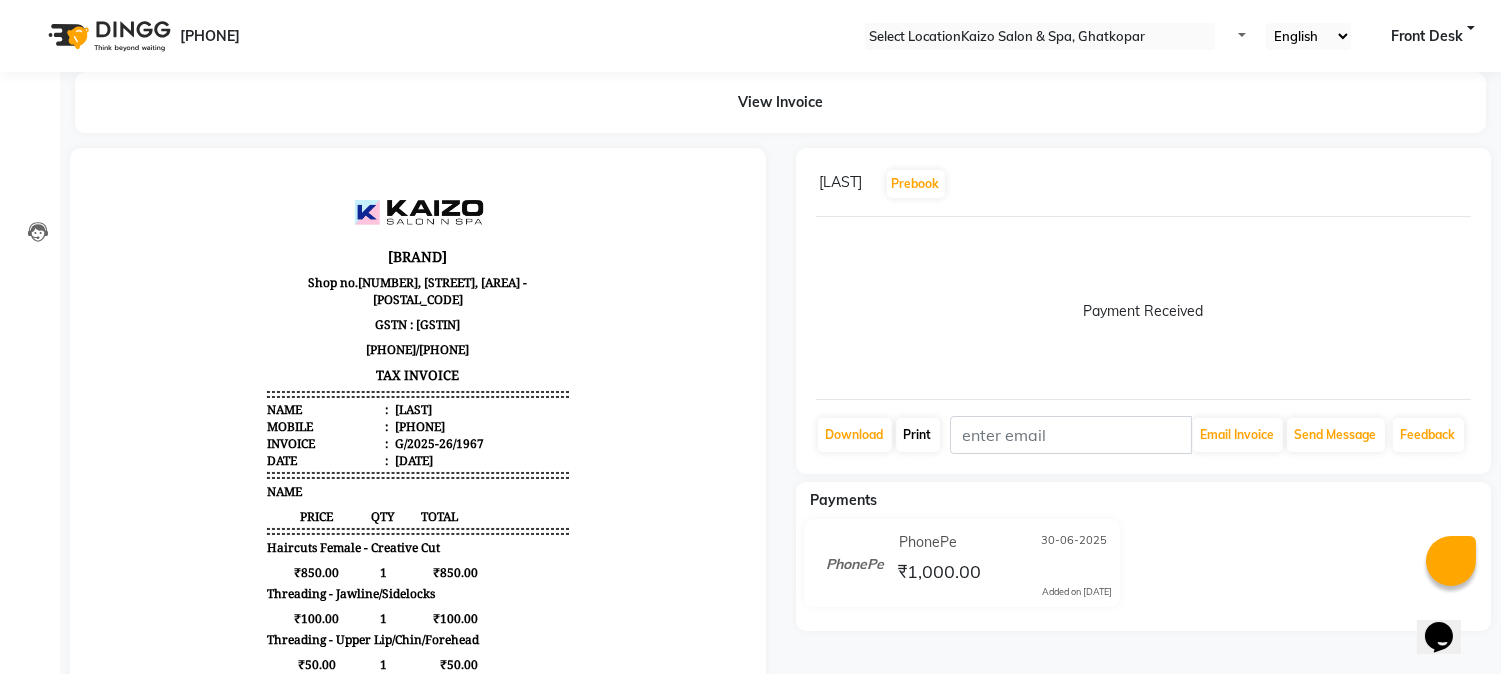 click on "Print" at bounding box center [855, 435] 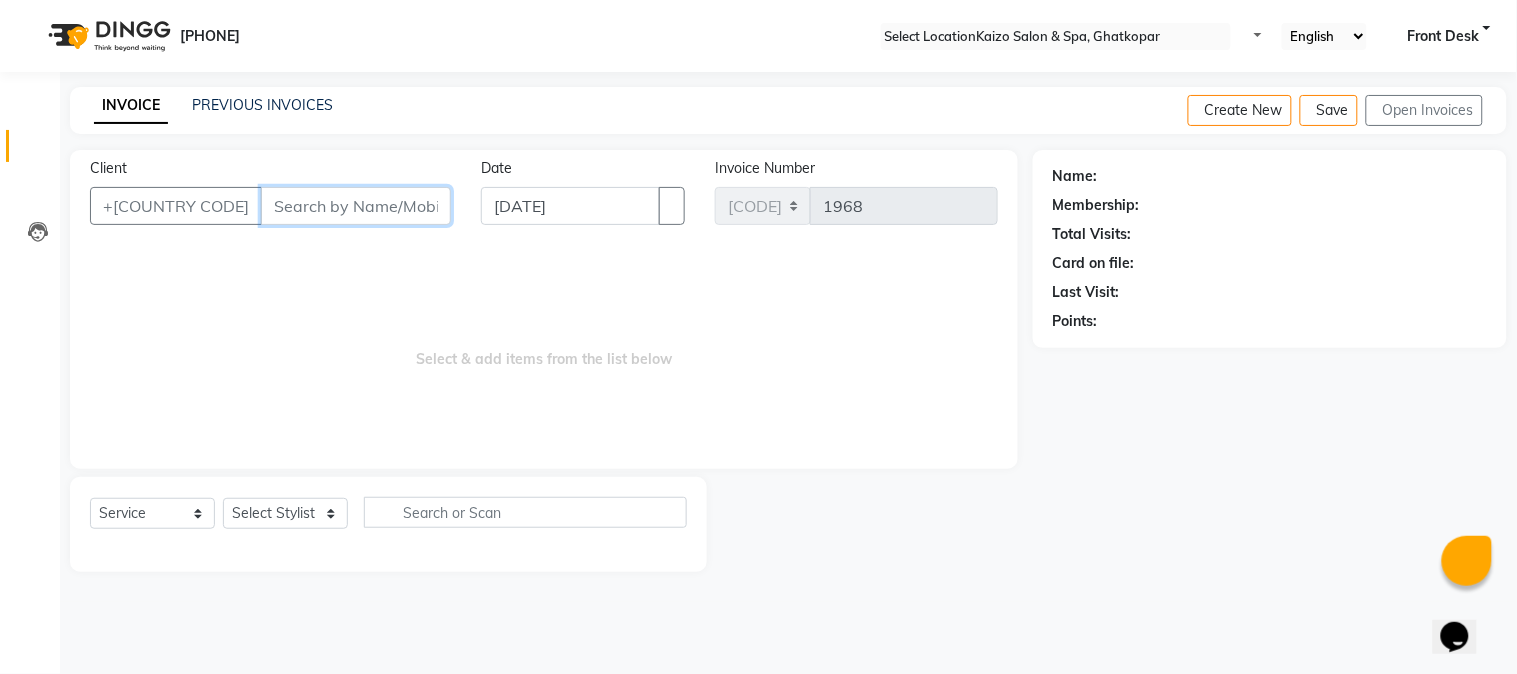 paste on "[FIRST] [PHONE]" 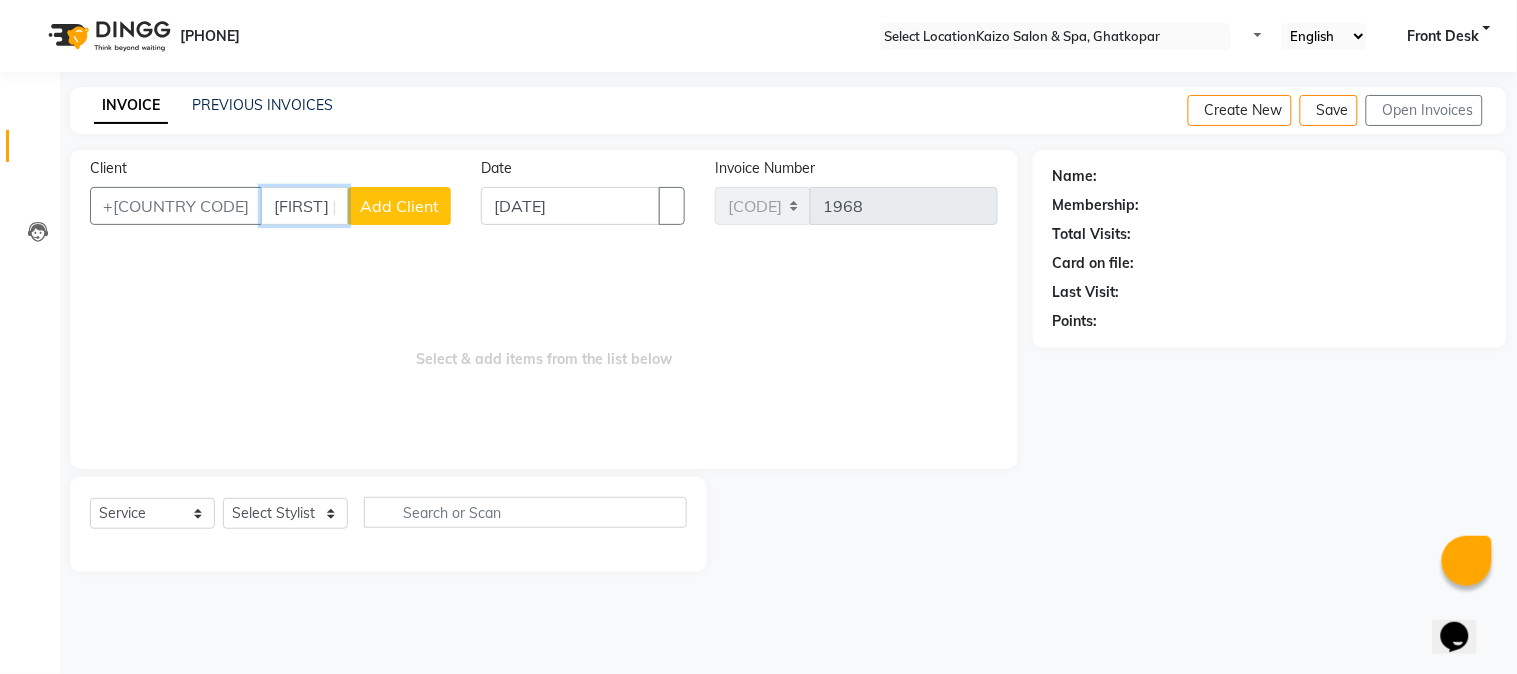 click on "[FIRST] [PHONE]" at bounding box center [304, 206] 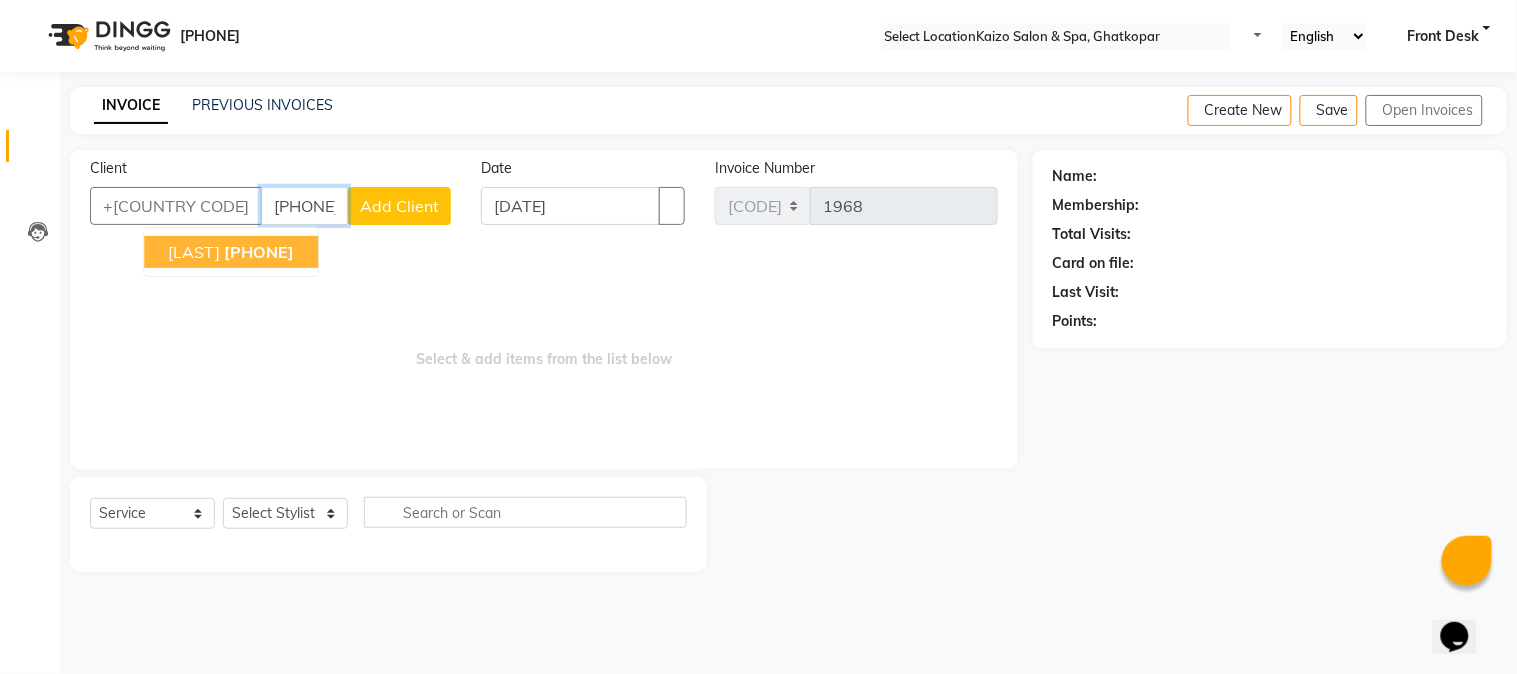 click on "[LAST]" at bounding box center [194, 252] 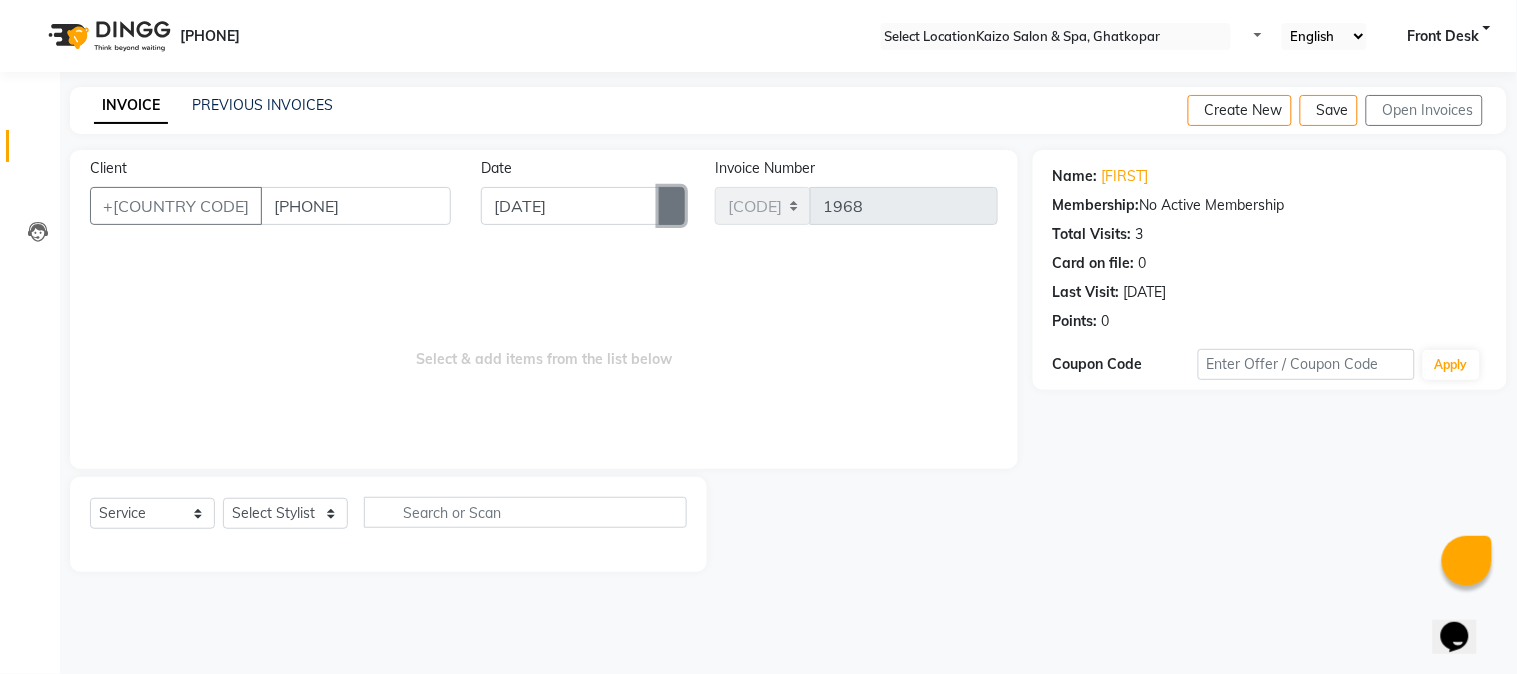 drag, startPoint x: 668, startPoint y: 195, endPoint x: 656, endPoint y: 223, distance: 30.463093 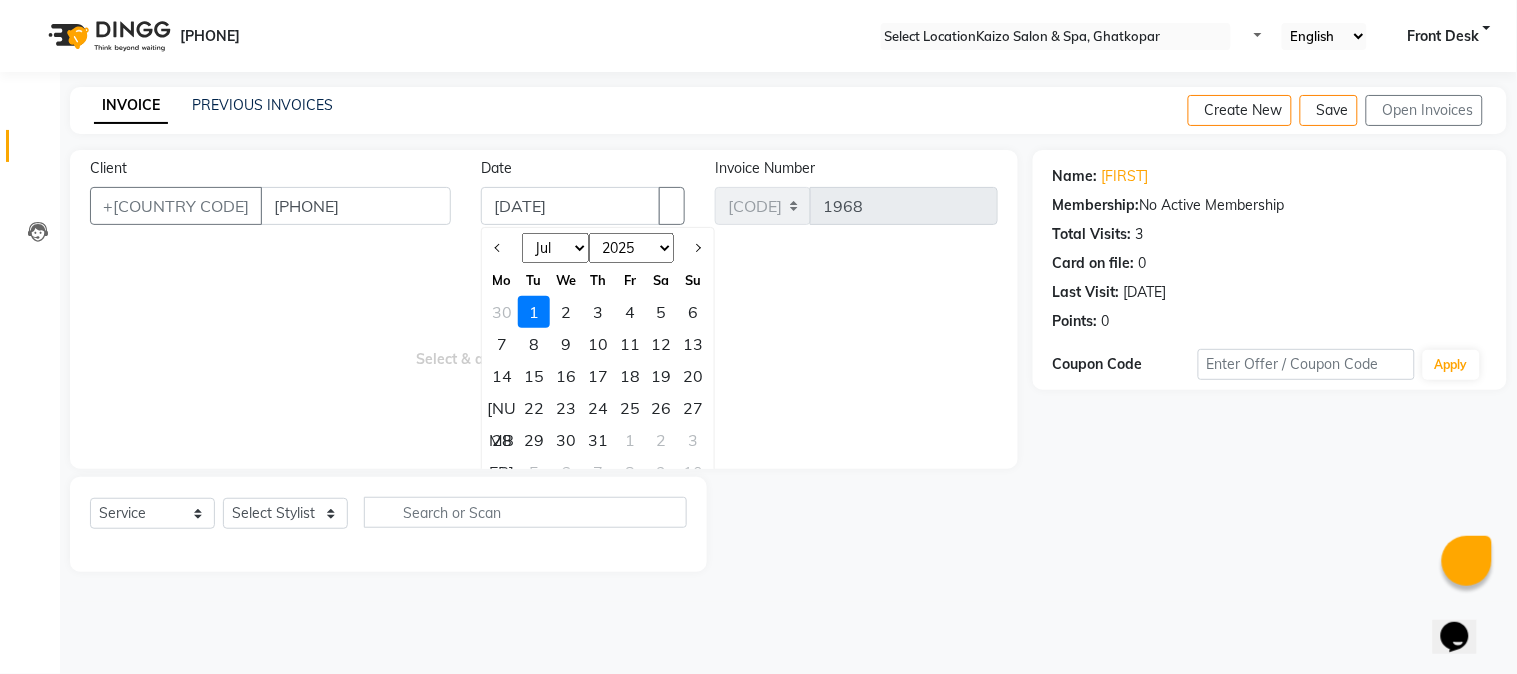 click on "30" at bounding box center [502, 312] 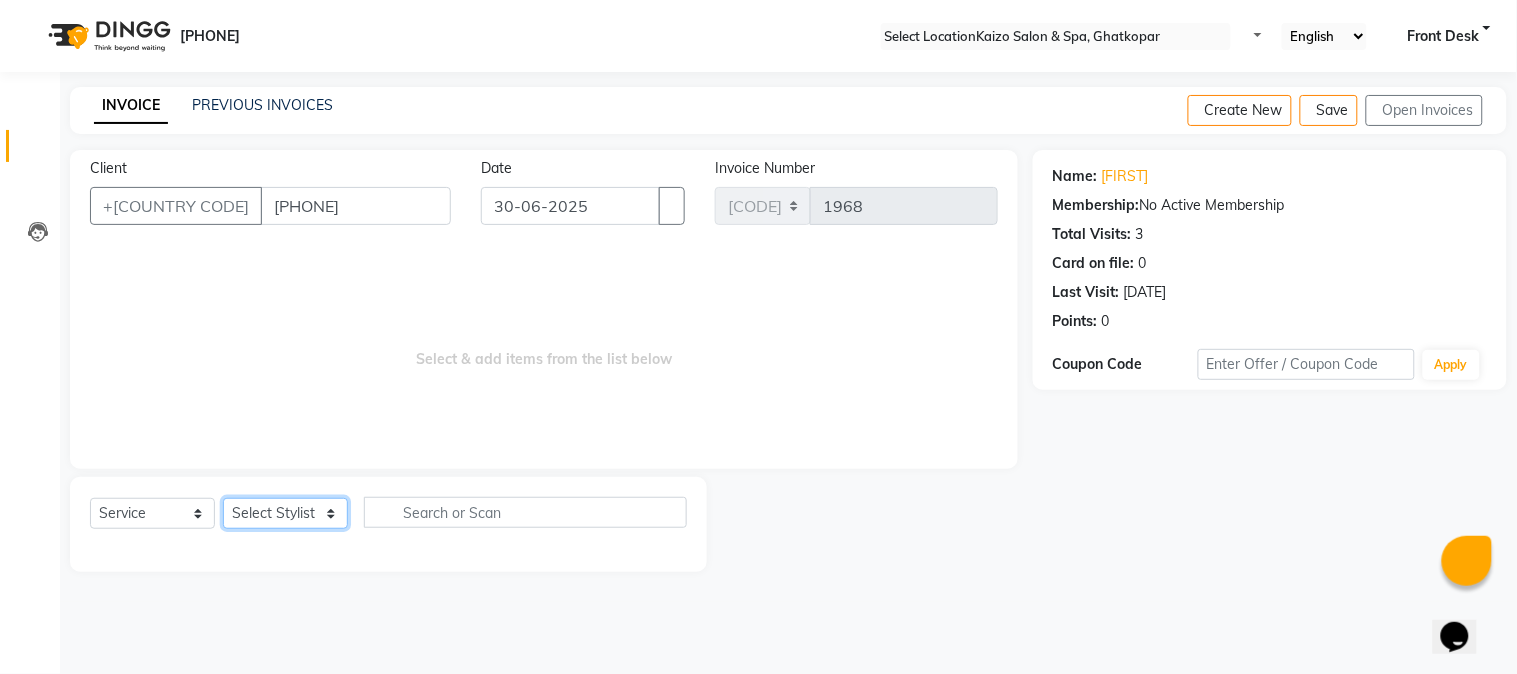 click on "Select Stylist ABDUL AKSHADA ANJALI ARBAZ ARIF FAHEEM Front Desk GOVIND HEENA IFTESHA JACIN NIBHA NIZAM PRANITA SALIM SAM SHADAB SHARIFA SMITA GALA SNEHAL SONI SONU WASEEM YASH" at bounding box center [285, 513] 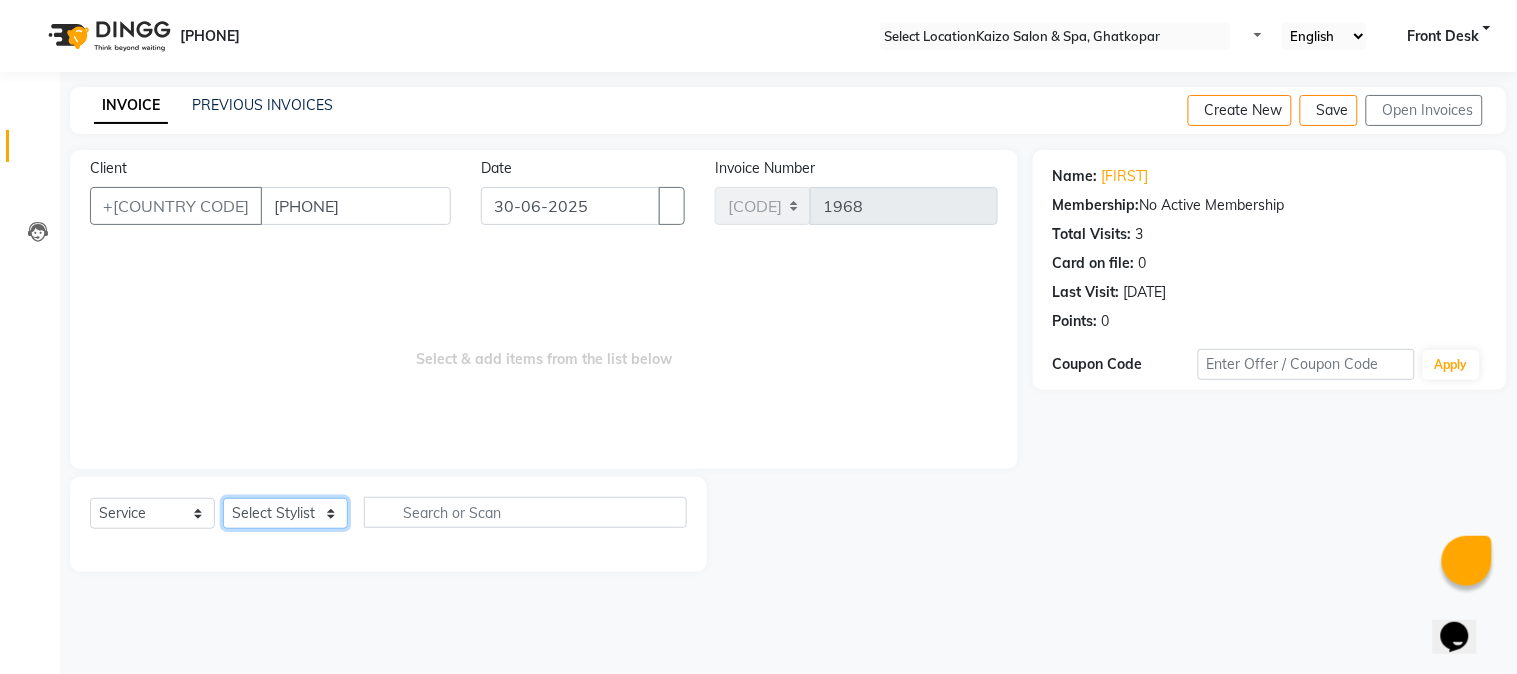 click on "Select Stylist ABDUL AKSHADA ANJALI ARBAZ ARIF FAHEEM Front Desk GOVIND HEENA IFTESHA JACIN NIBHA NIZAM PRANITA SALIM SAM SHADAB SHARIFA SMITA GALA SNEHAL SONI SONU WASEEM YASH" at bounding box center [285, 513] 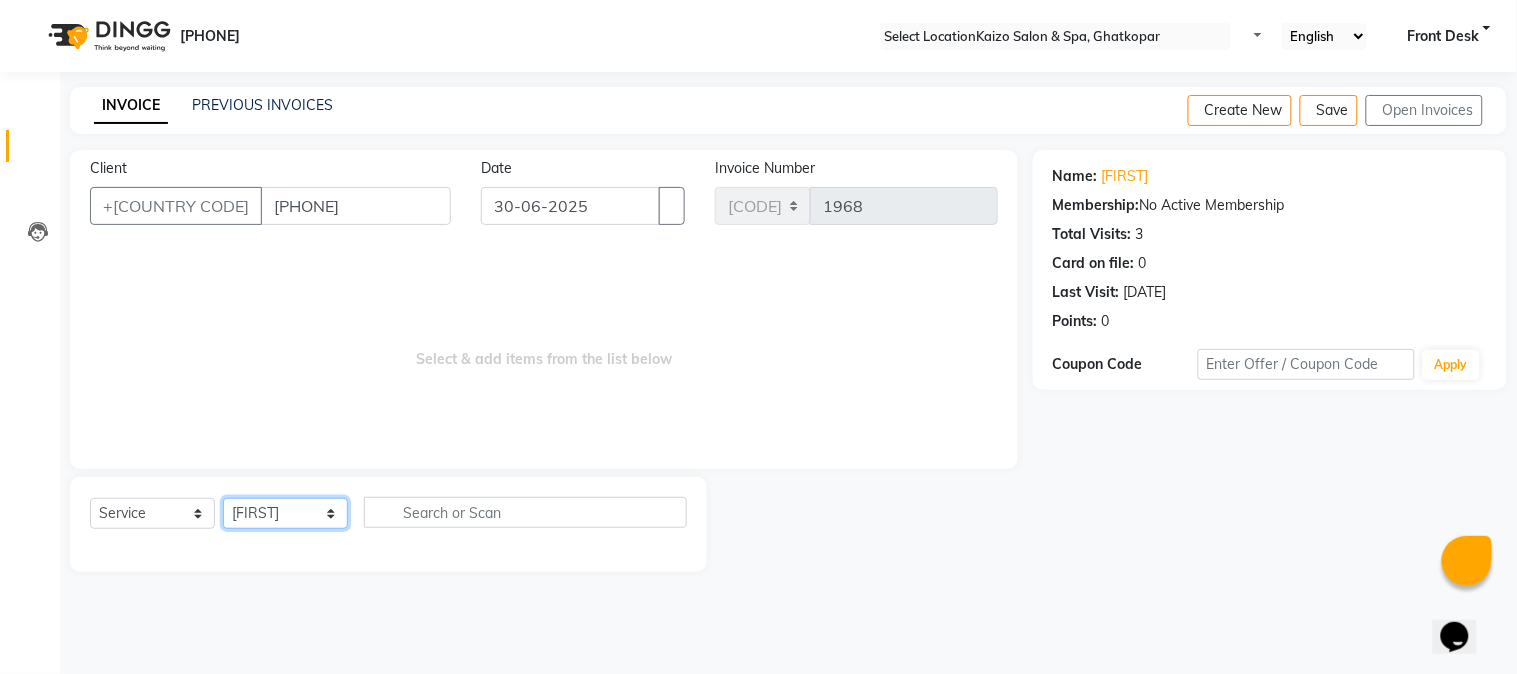 click on "Select Stylist ABDUL AKSHADA ANJALI ARBAZ ARIF FAHEEM Front Desk GOVIND HEENA IFTESHA JACIN NIBHA NIZAM PRANITA SALIM SAM SHADAB SHARIFA SMITA GALA SNEHAL SONI SONU WASEEM YASH" at bounding box center [285, 513] 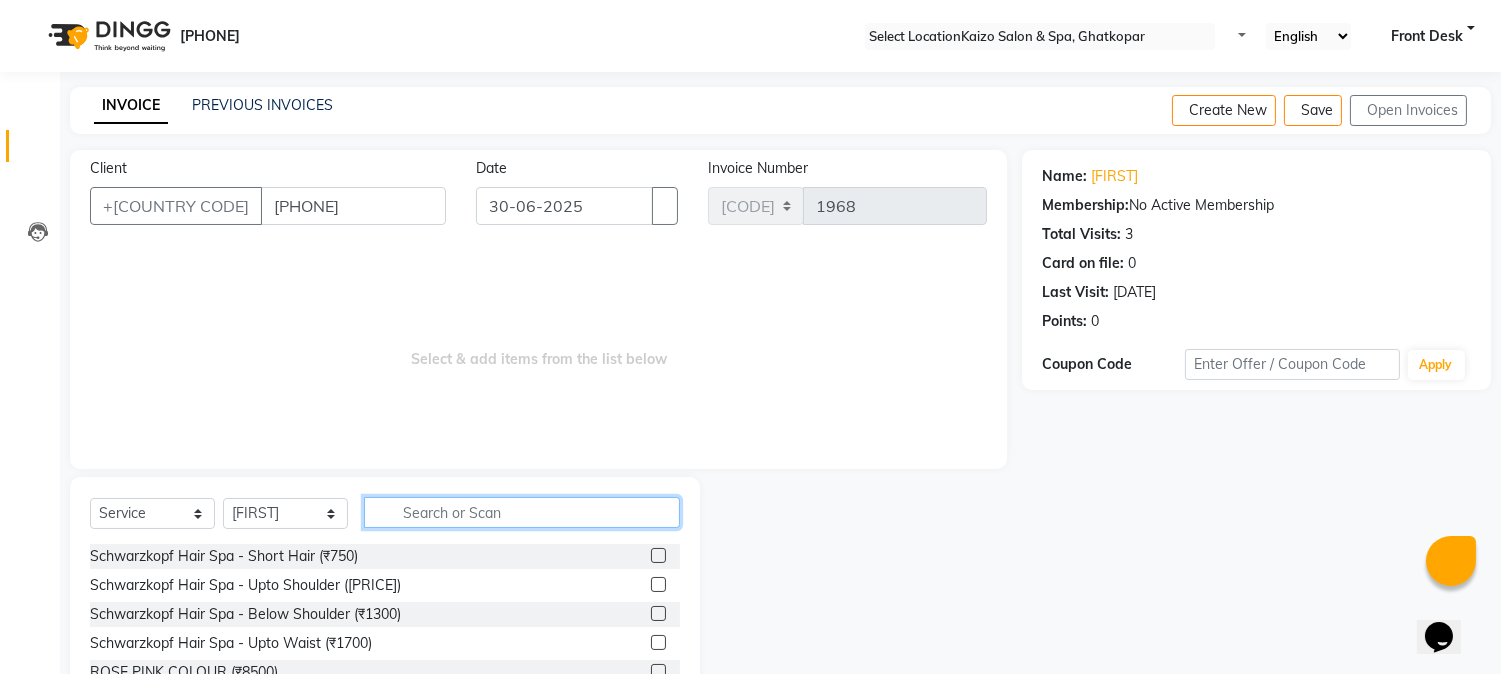 click at bounding box center (522, 512) 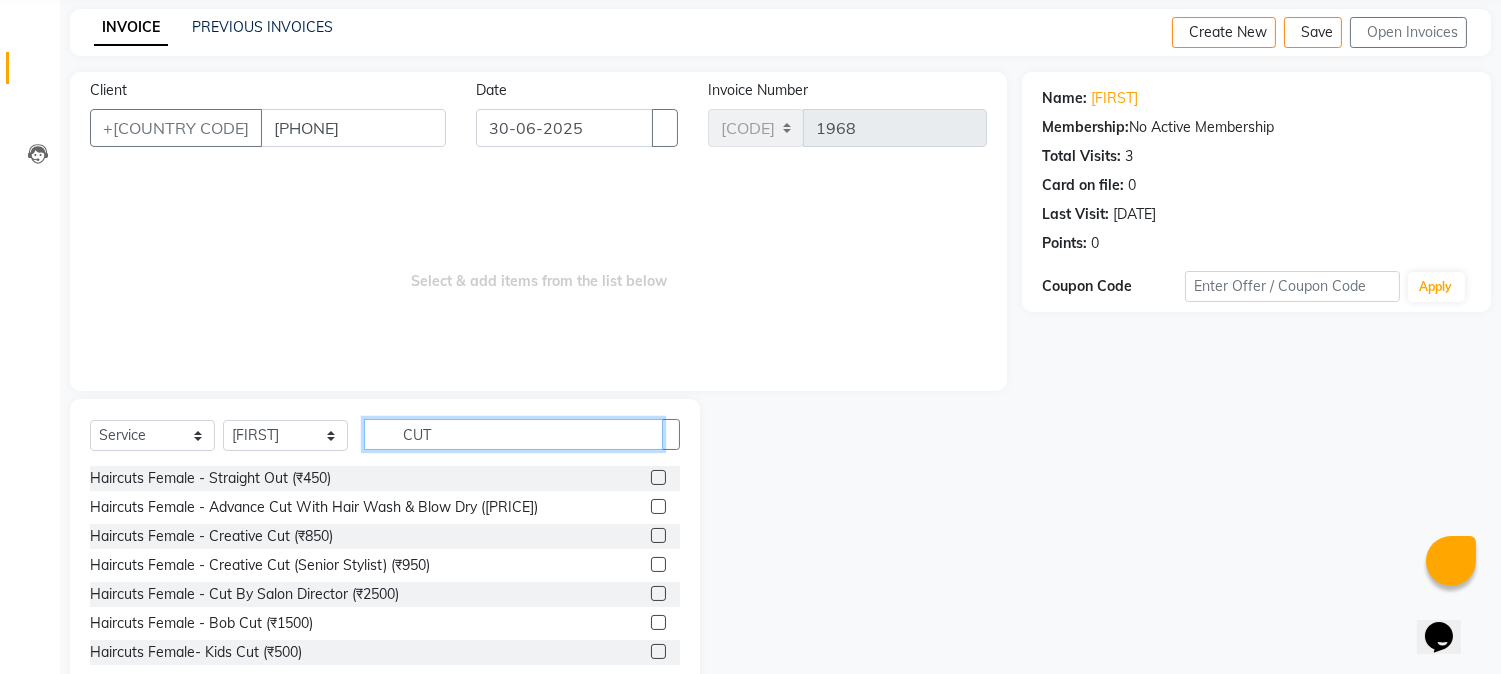scroll, scrollTop: 0, scrollLeft: 0, axis: both 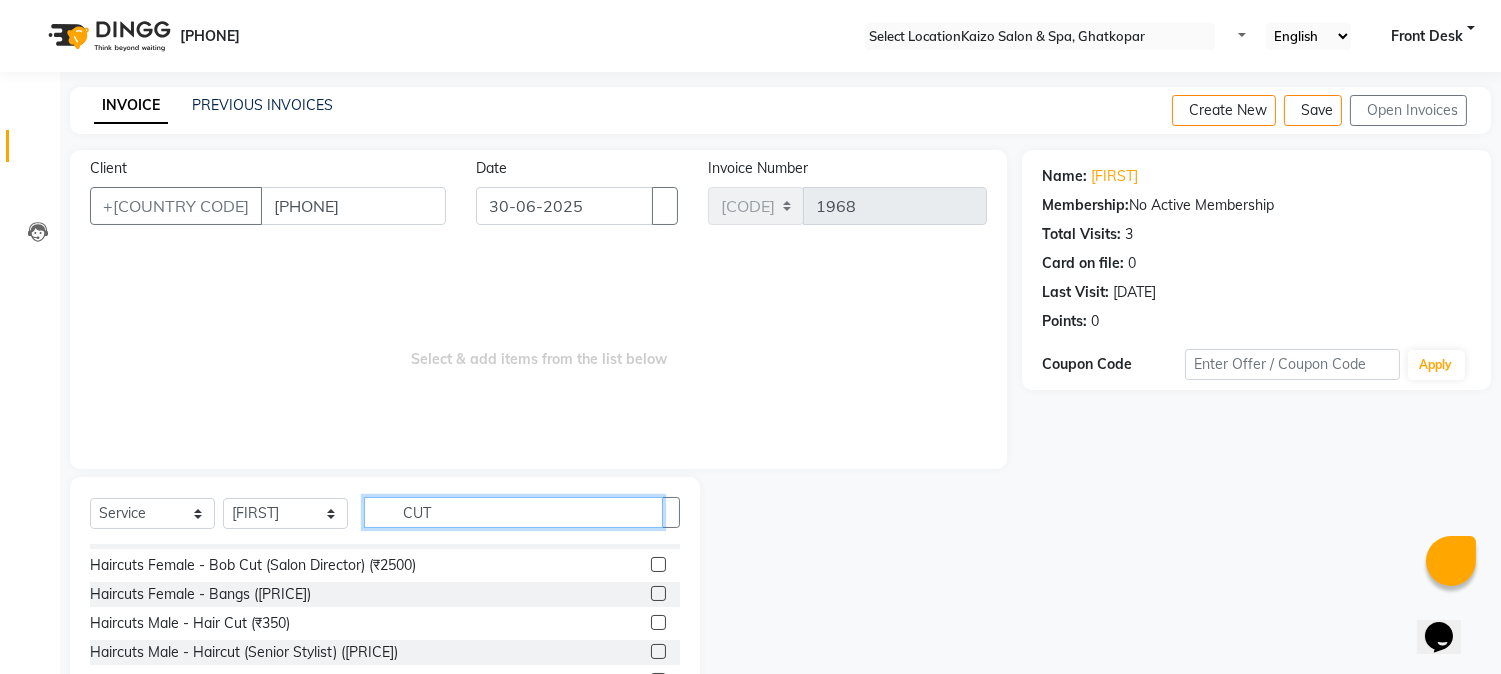 type on "CUT" 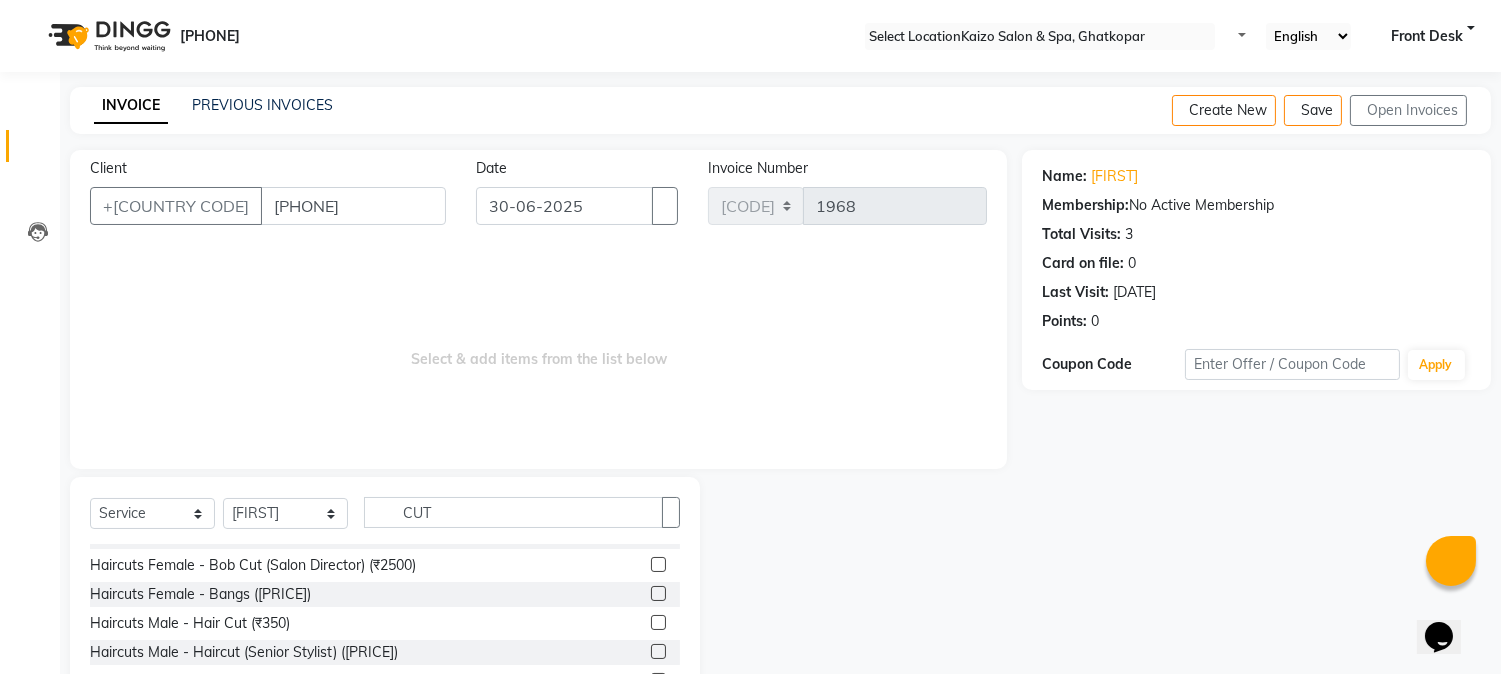 click at bounding box center (658, 622) 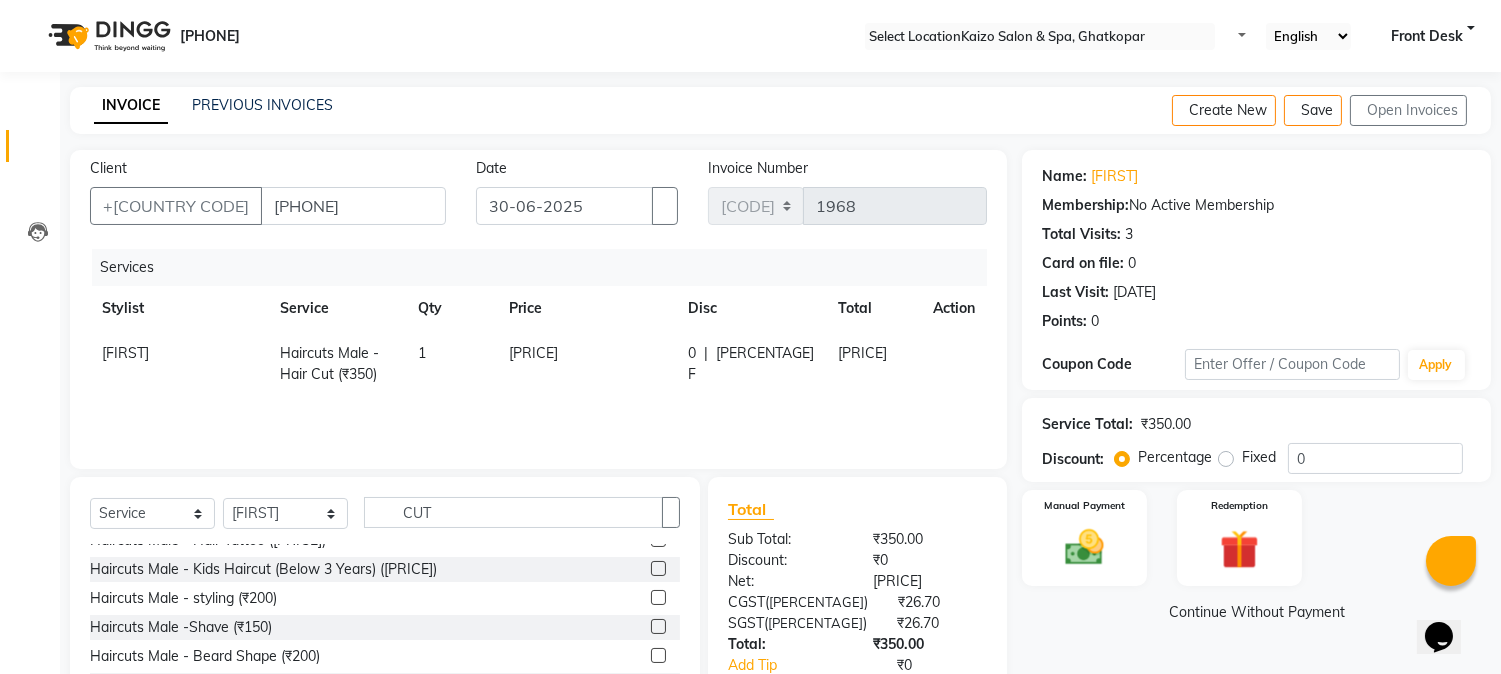 scroll, scrollTop: 343, scrollLeft: 0, axis: vertical 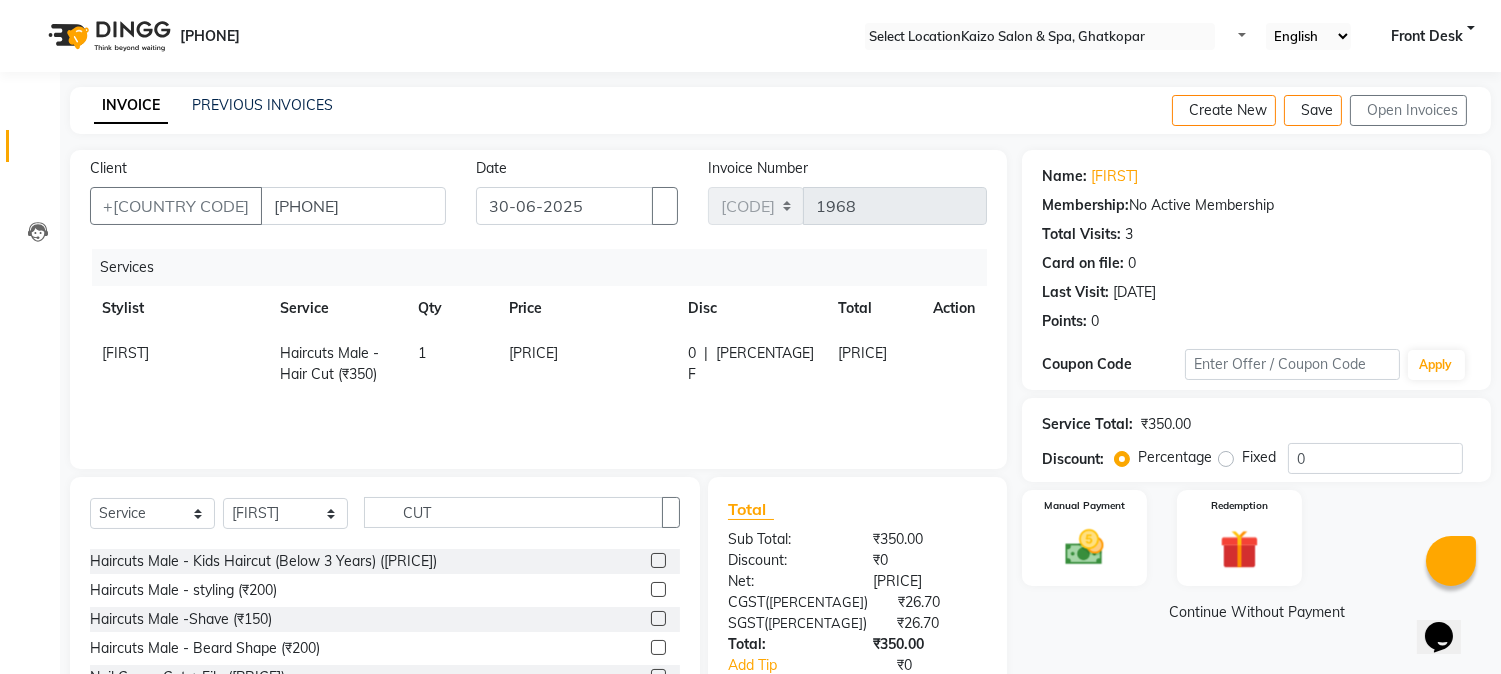 click at bounding box center [658, 618] 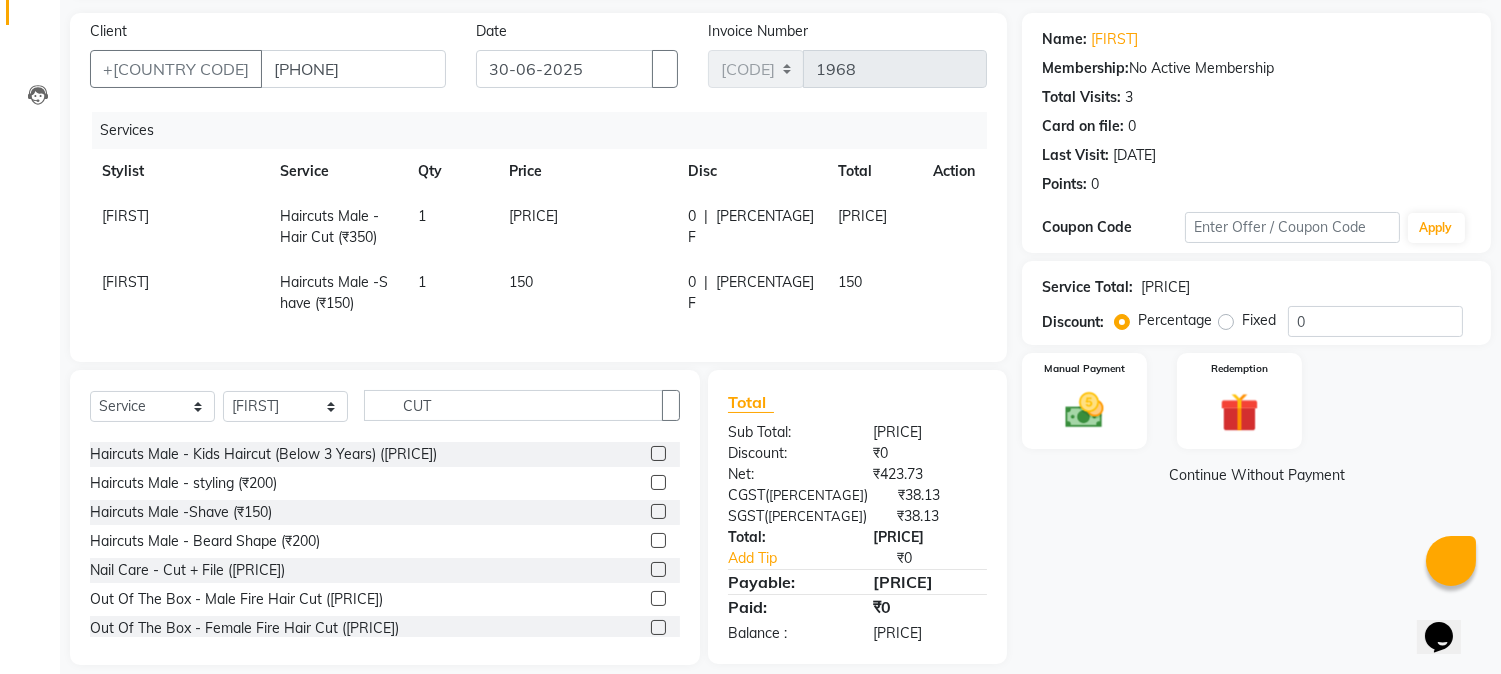 scroll, scrollTop: 173, scrollLeft: 0, axis: vertical 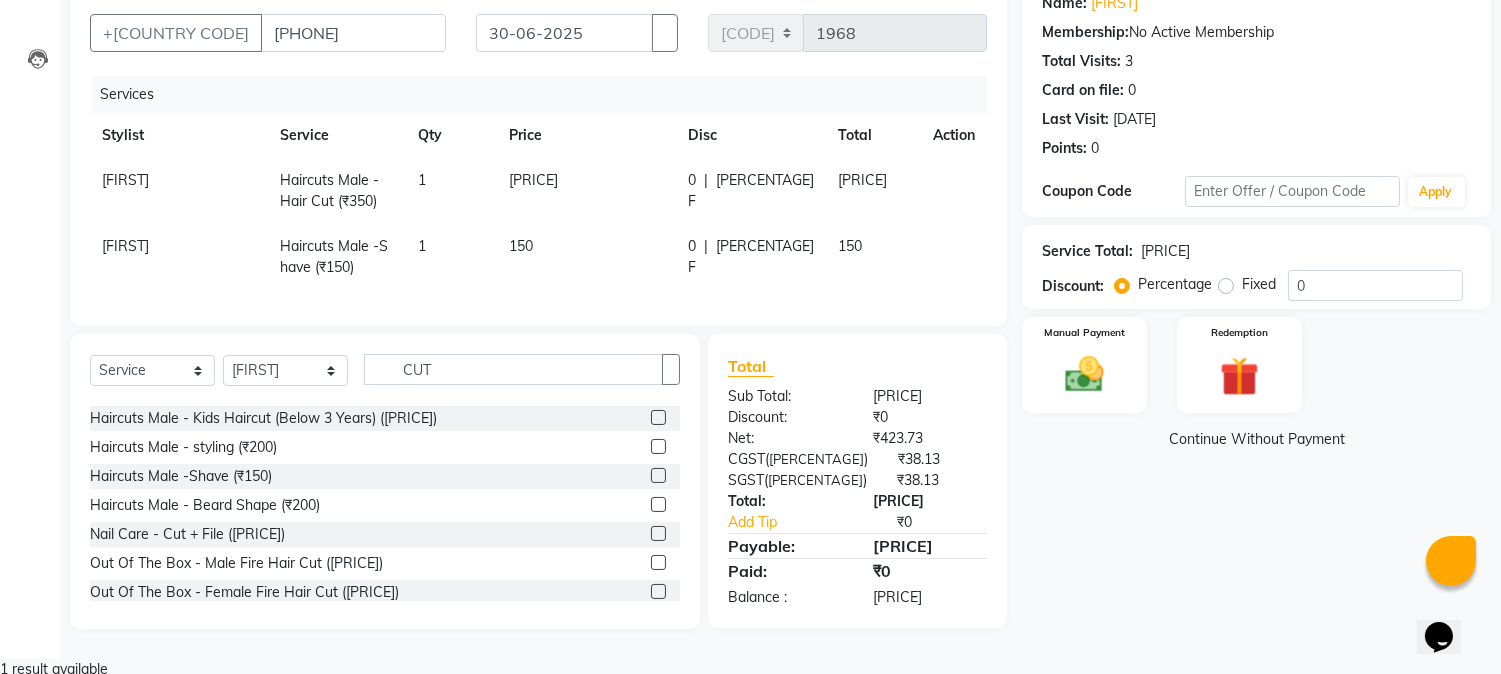 click on "[PRICE]" at bounding box center (586, 191) 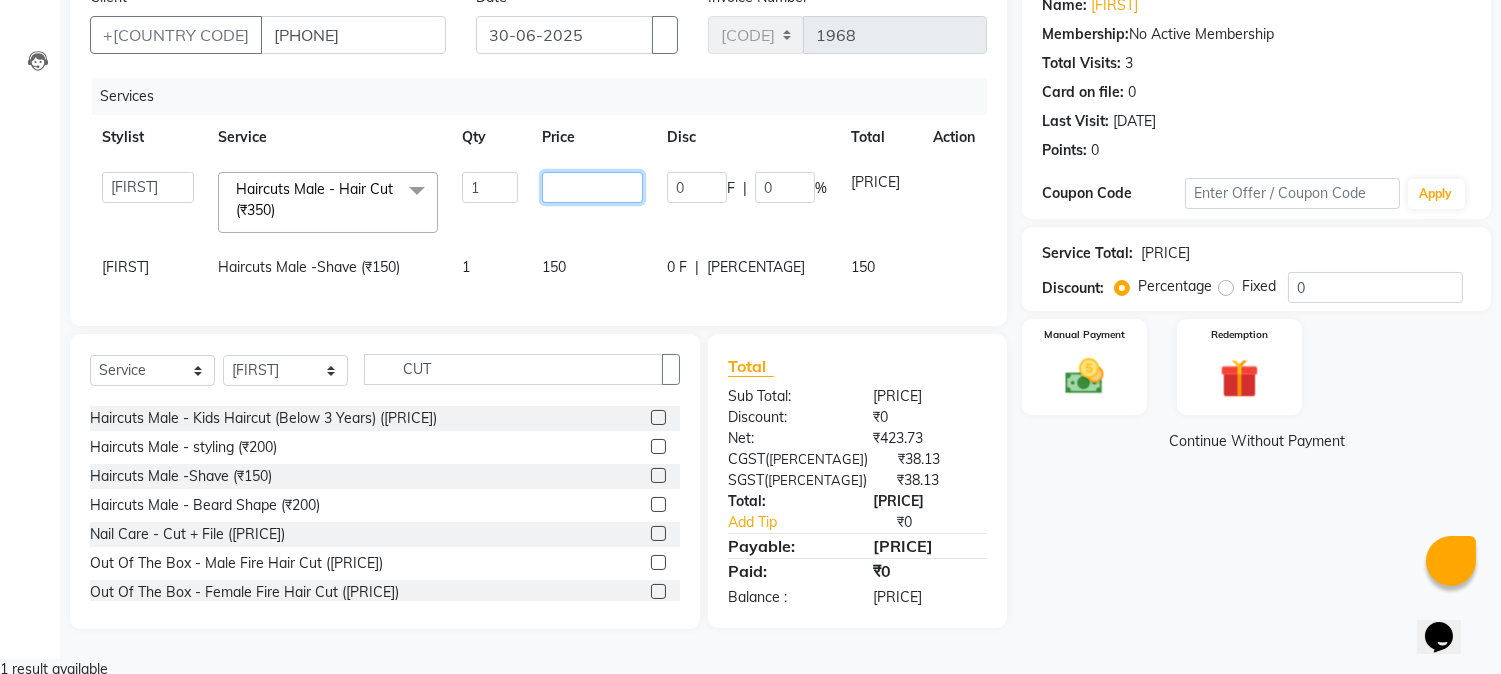 click on "[PRICE]" at bounding box center (490, 187) 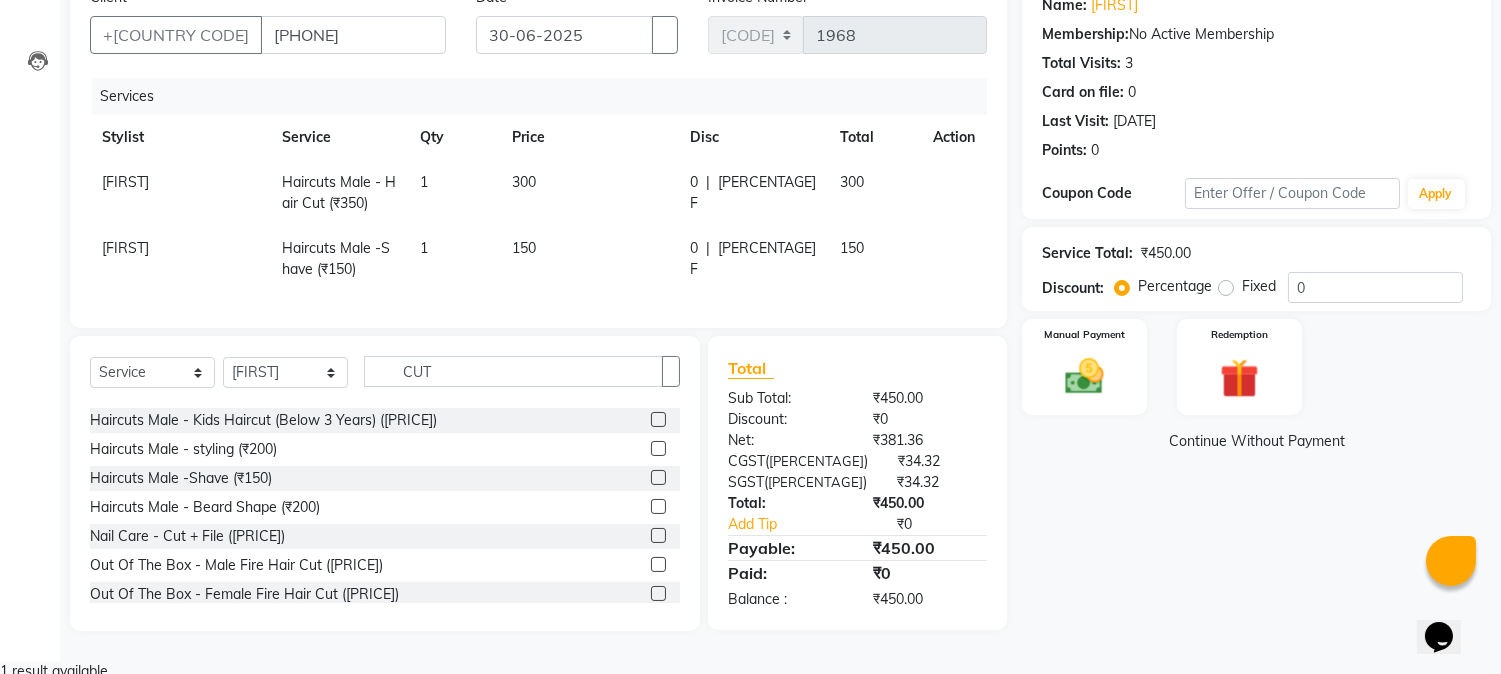 click on "[FIRST] Haircuts Male - Hair Cut ([PRICE]) 1 300 0 F | 0 % 300 [FIRST] Haircuts Male -Shave ([PRICE]) 1 150 0 F | 0 % 150" at bounding box center [538, 226] 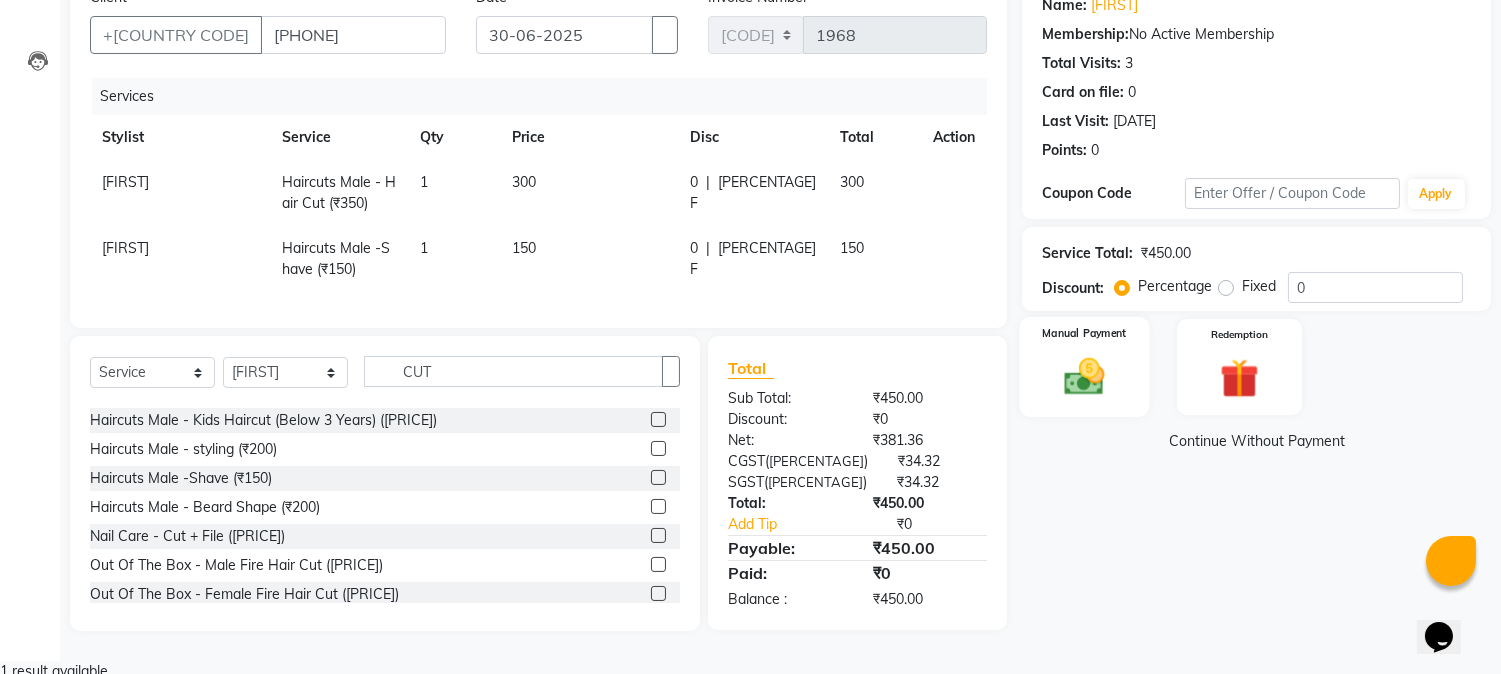 click on "Manual Payment" at bounding box center [1085, 366] 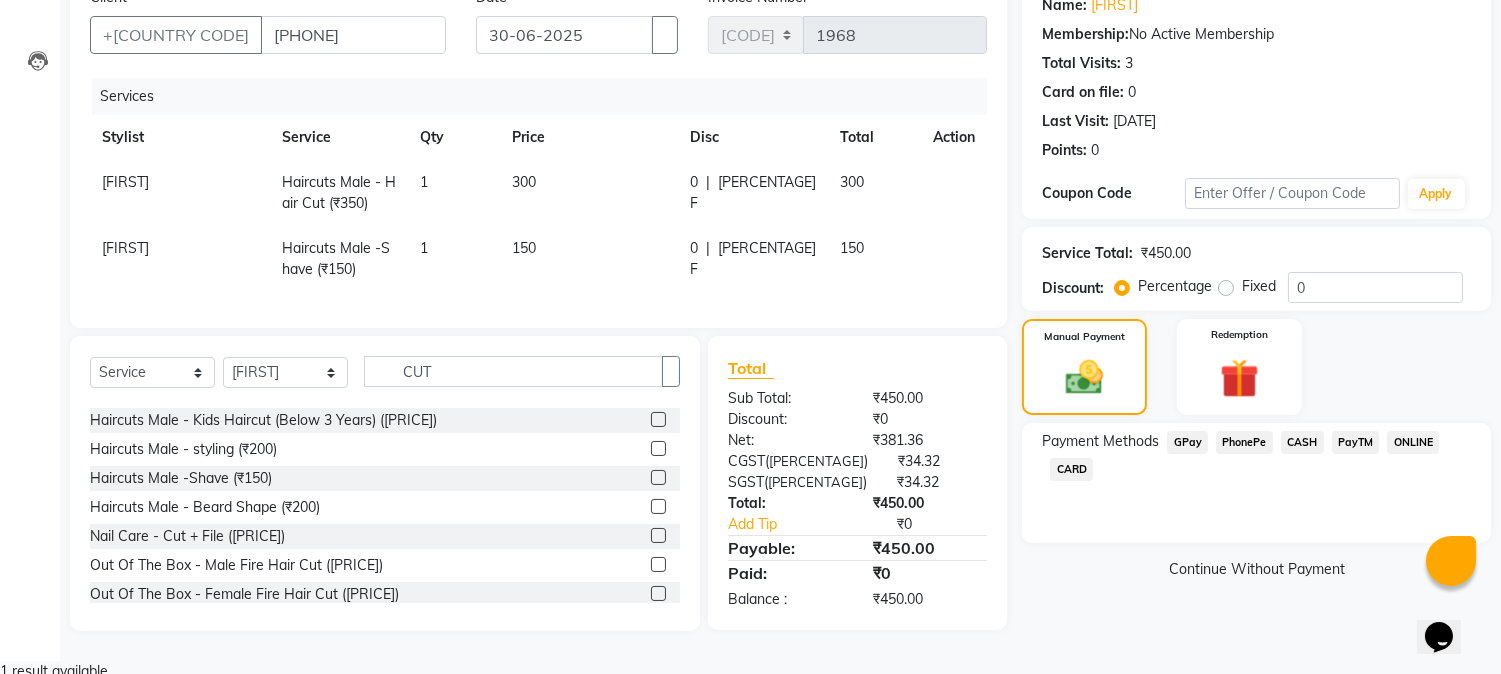 click on "CASH" at bounding box center (1187, 442) 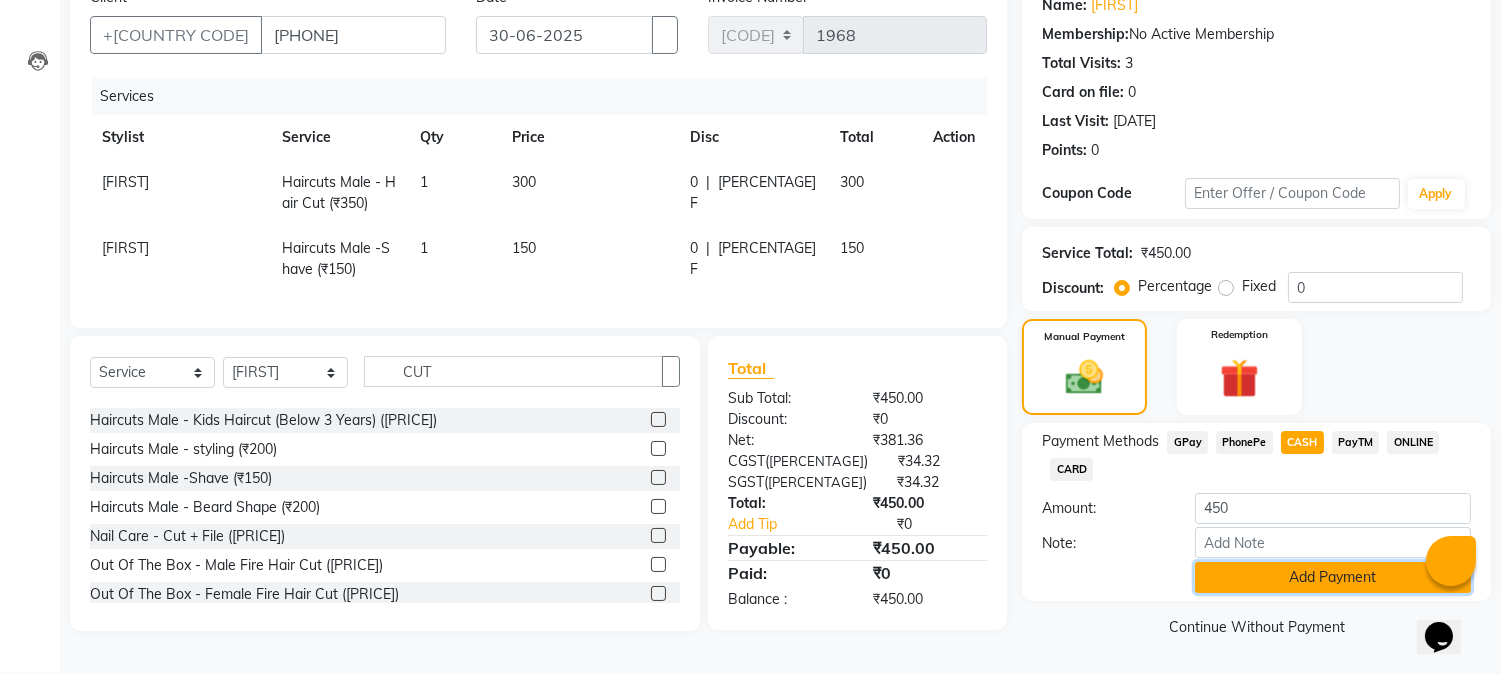 click on "Add Payment" at bounding box center [1333, 577] 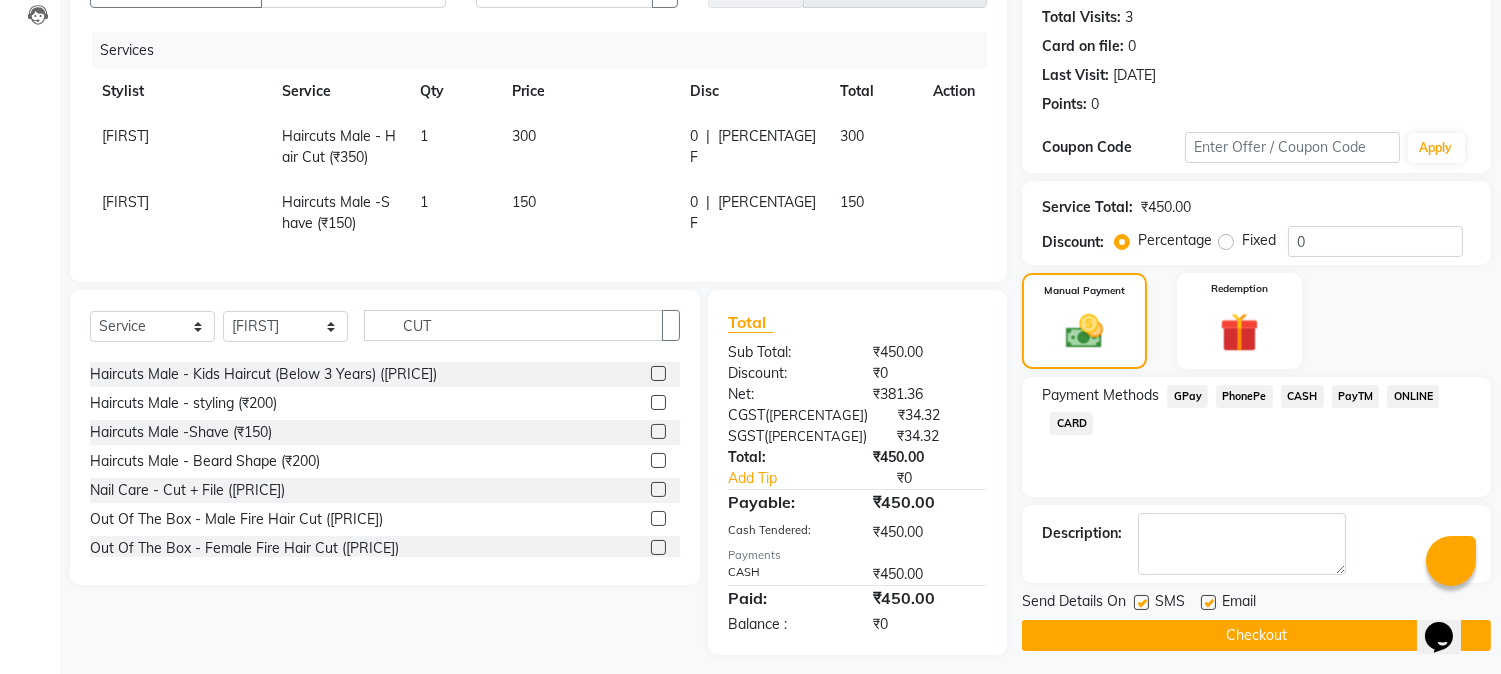 scroll, scrollTop: 243, scrollLeft: 0, axis: vertical 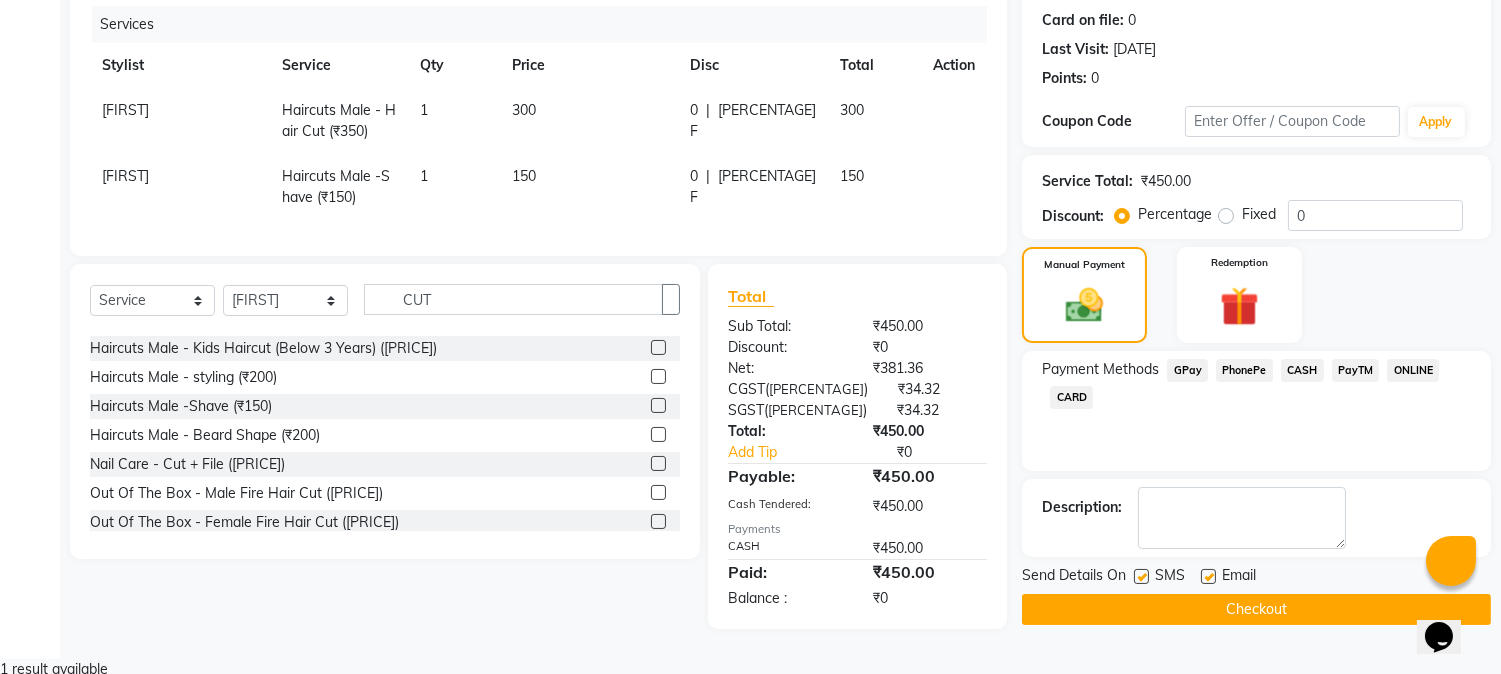 click at bounding box center (1141, 576) 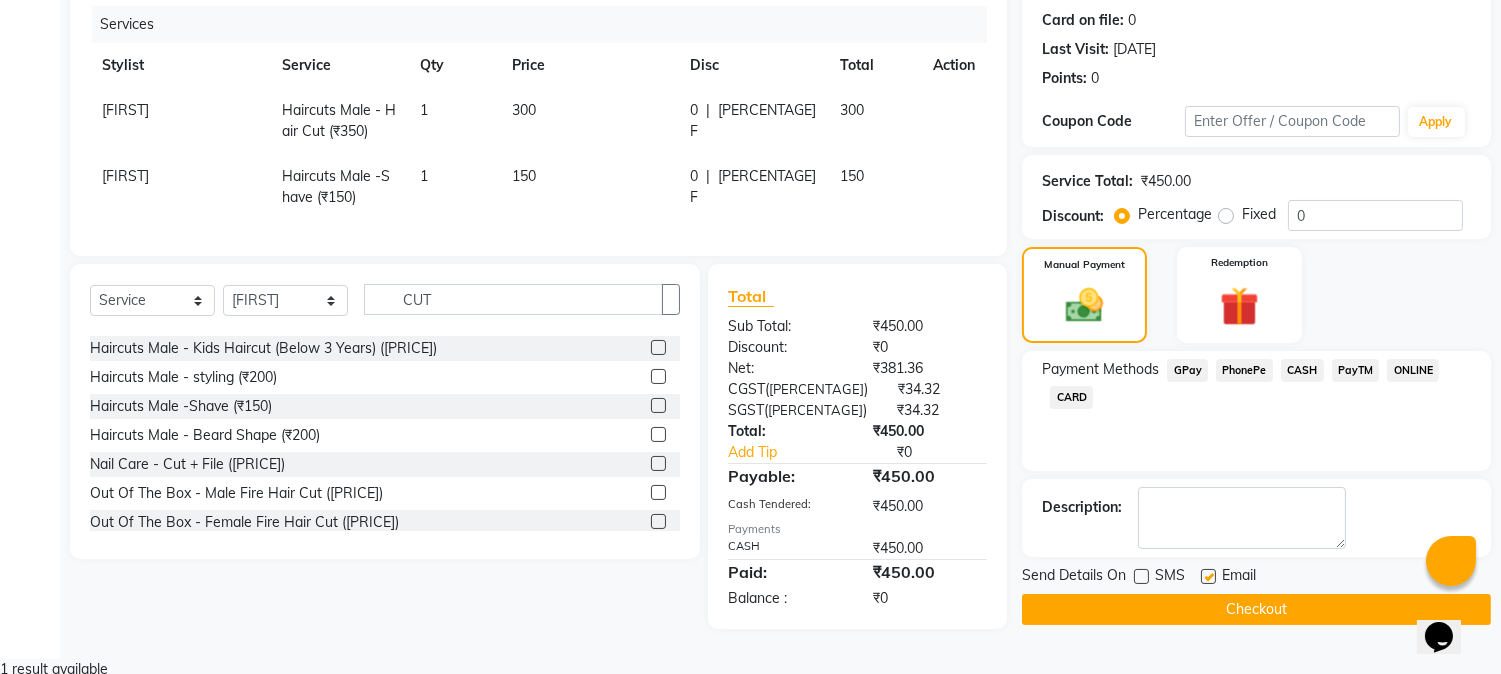 click at bounding box center [1141, 576] 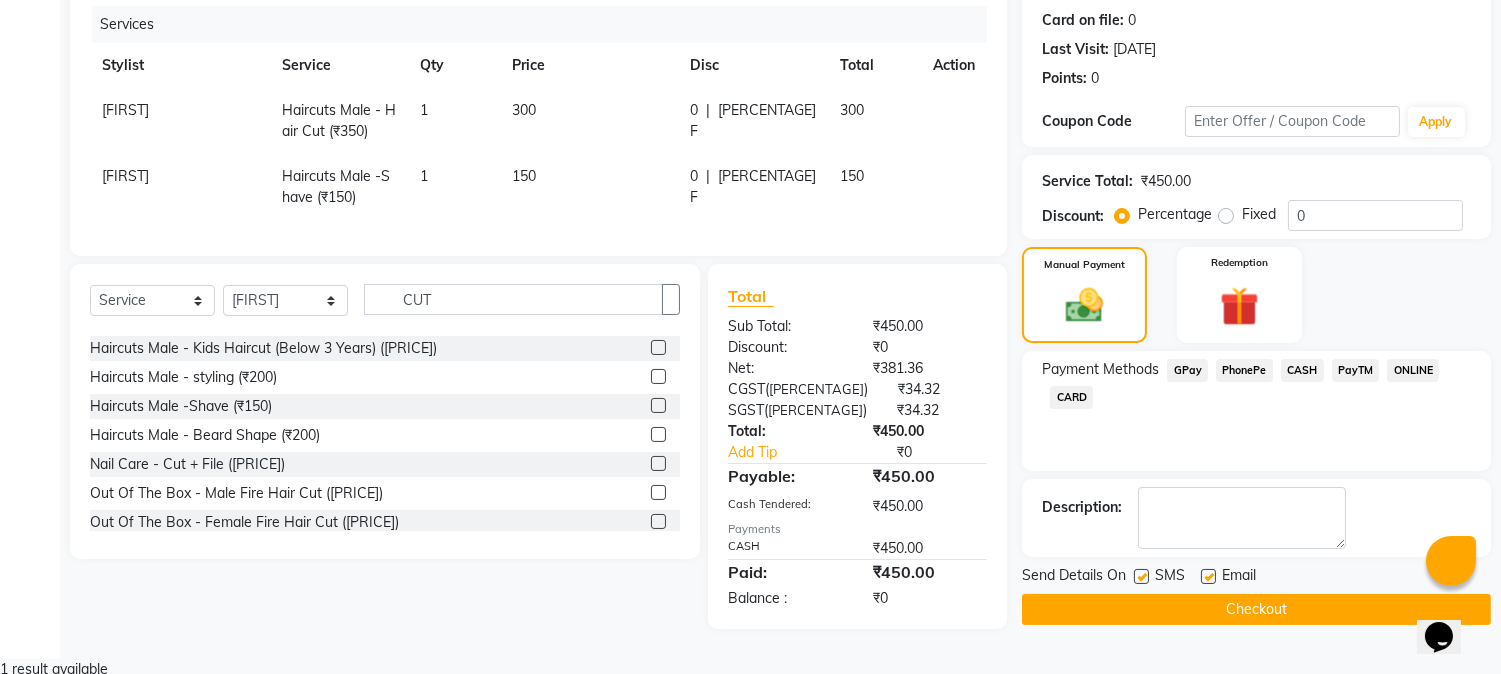 click at bounding box center [1141, 576] 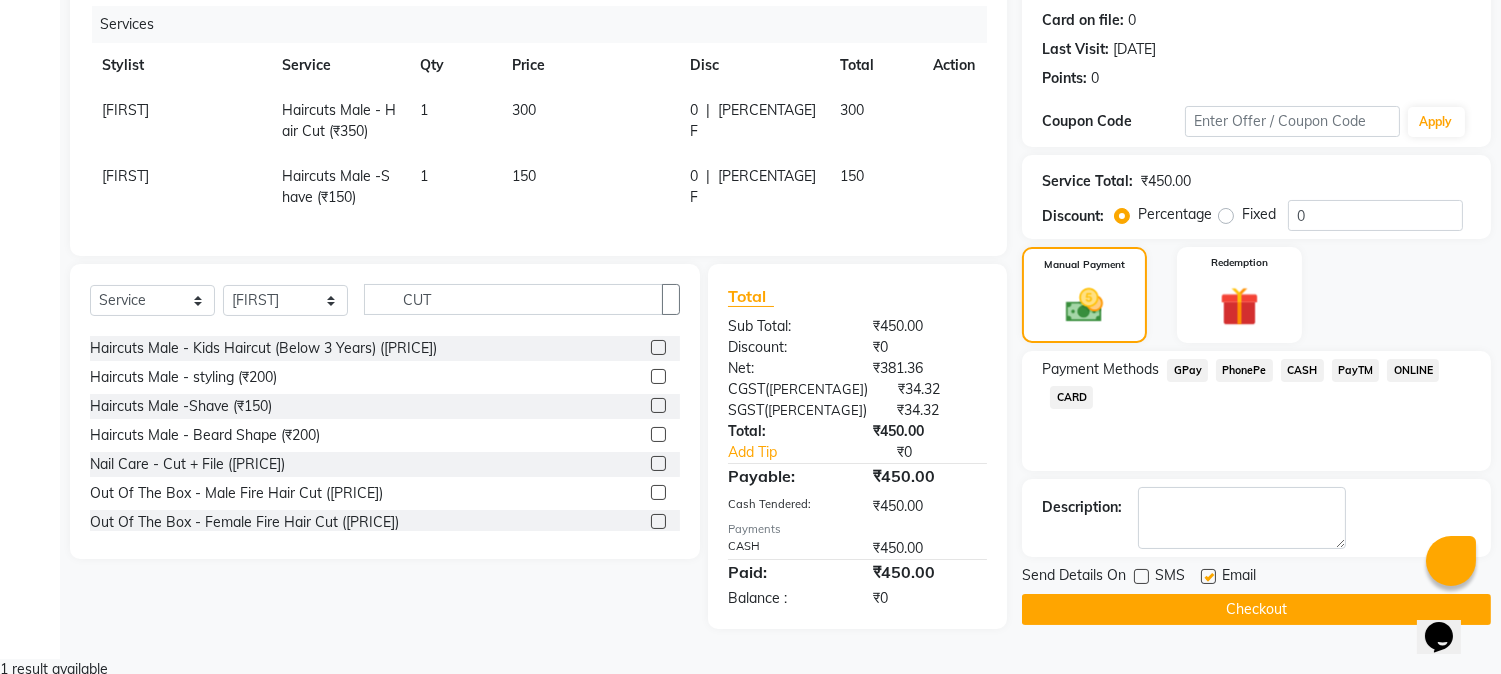 click at bounding box center (1208, 576) 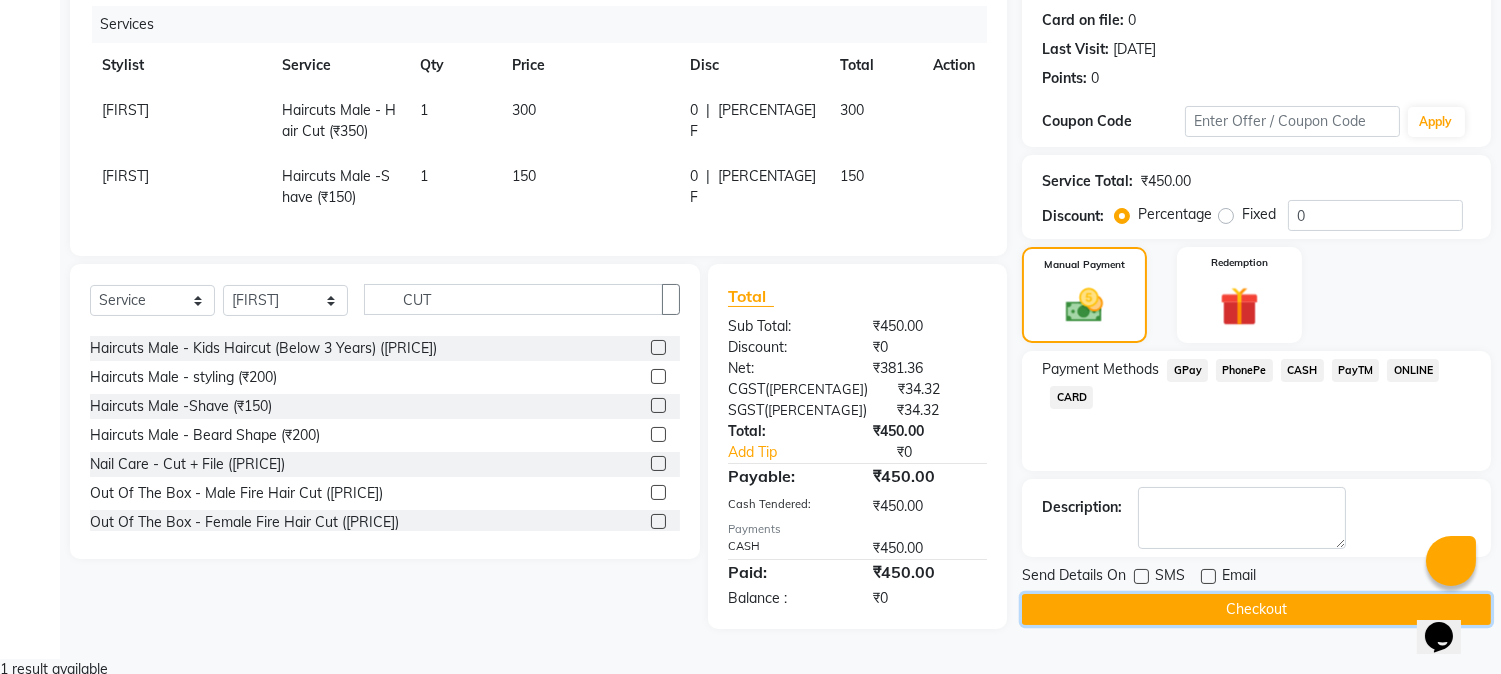 click on "Checkout" at bounding box center (1256, 609) 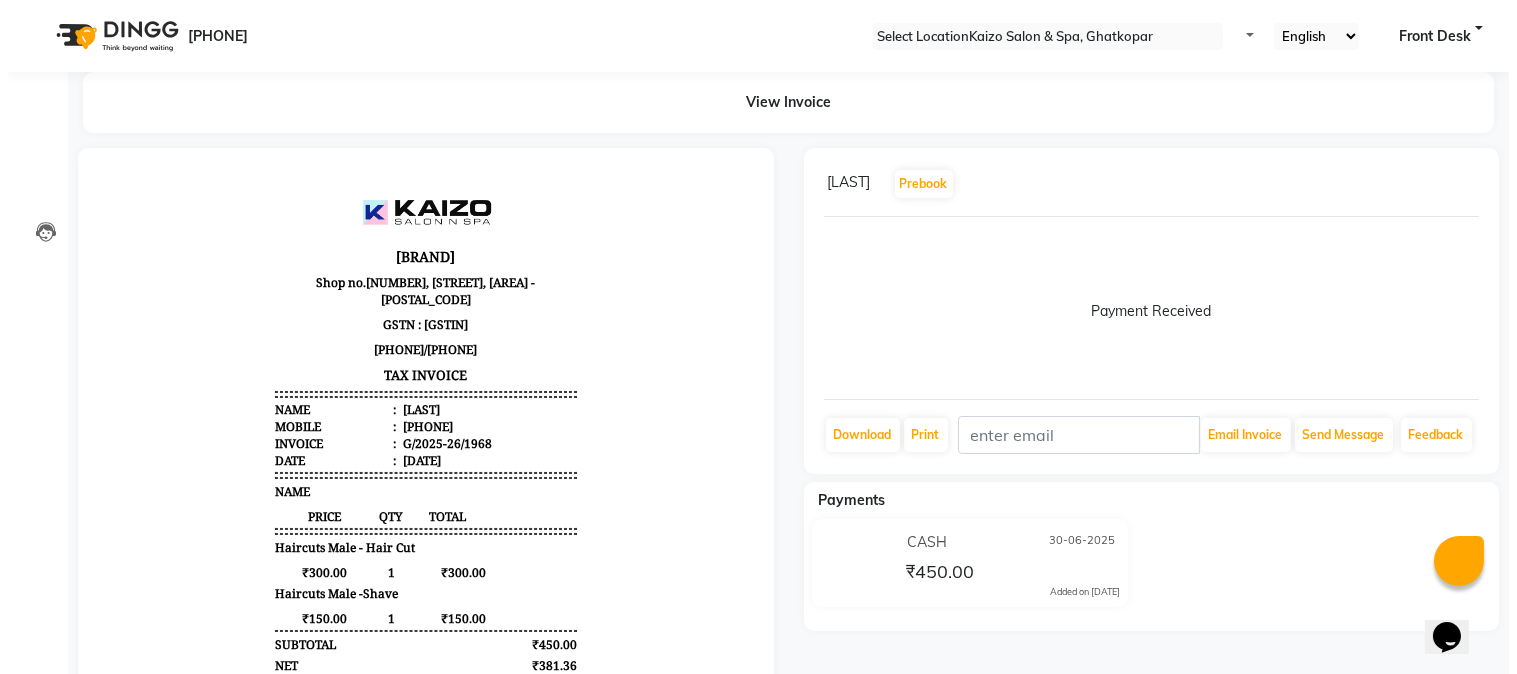 scroll, scrollTop: 0, scrollLeft: 0, axis: both 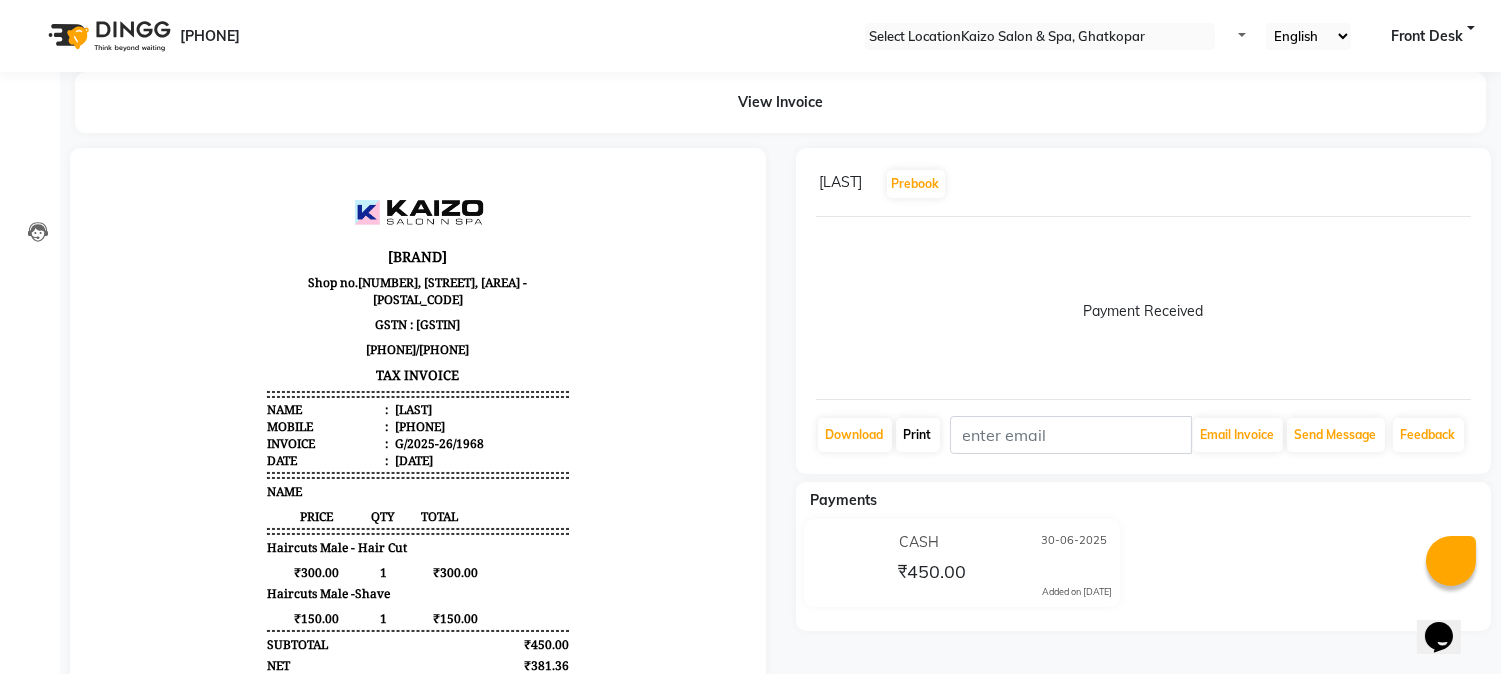 click at bounding box center [932, 434] 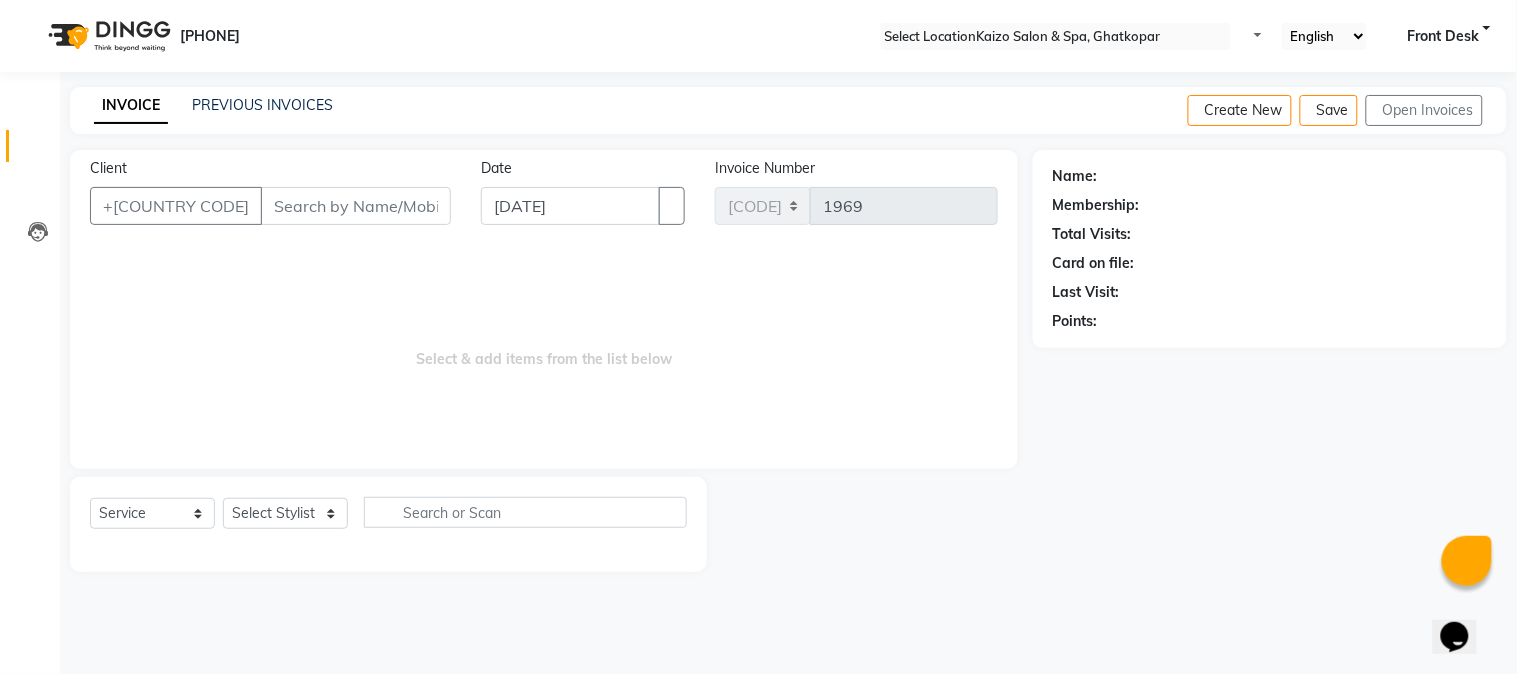 click on "Select & add items from the list below" at bounding box center (544, 349) 